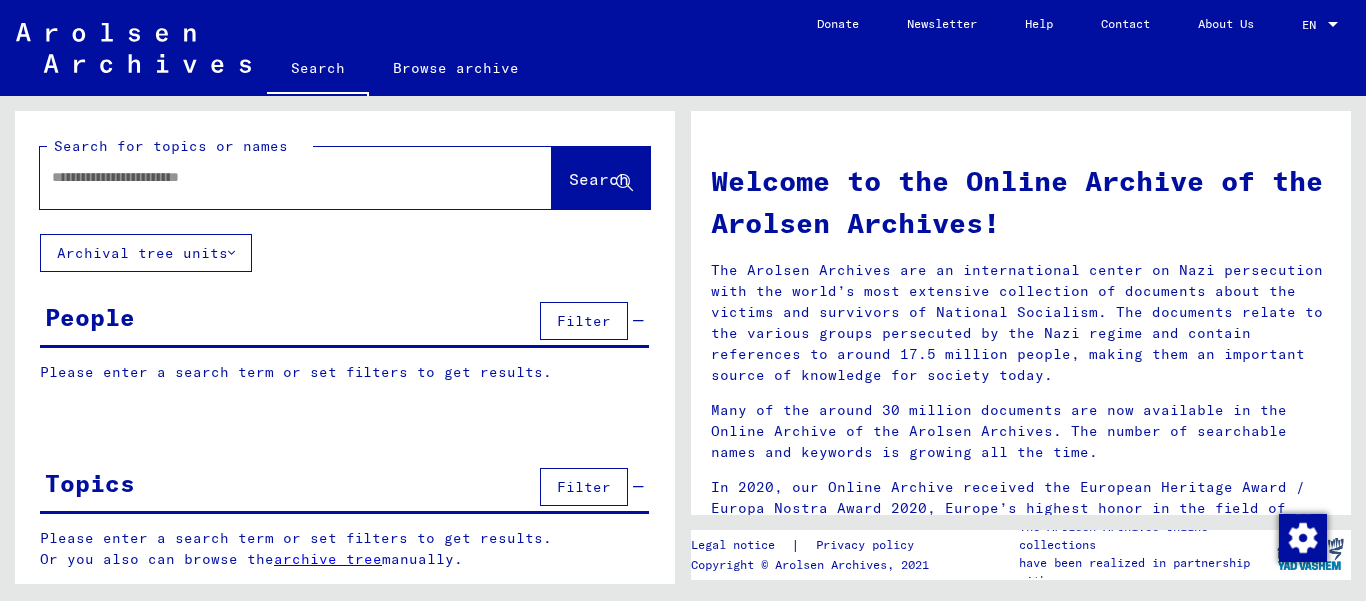 scroll, scrollTop: 0, scrollLeft: 0, axis: both 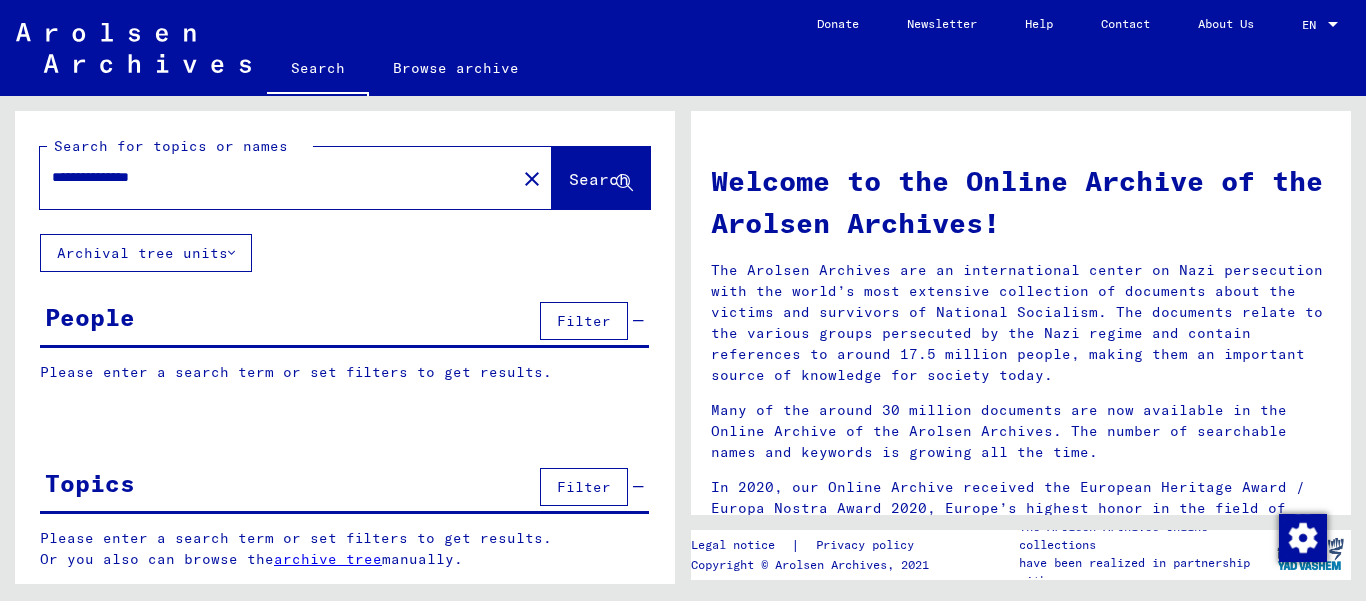 type on "**********" 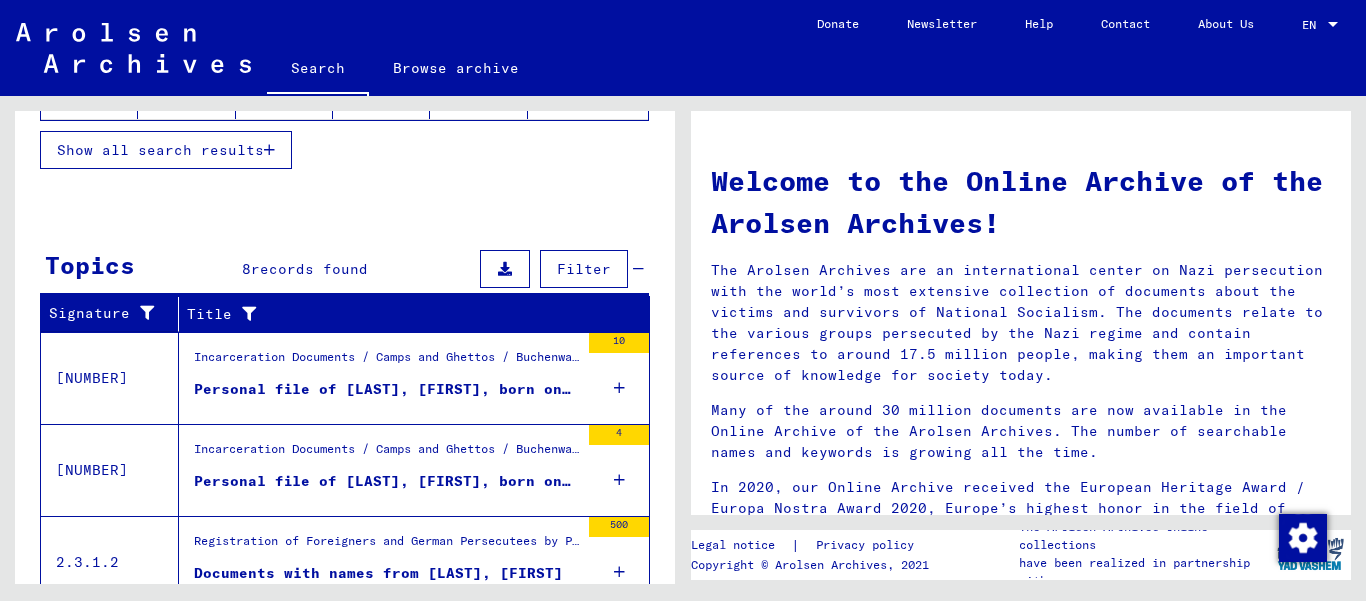 scroll, scrollTop: 538, scrollLeft: 0, axis: vertical 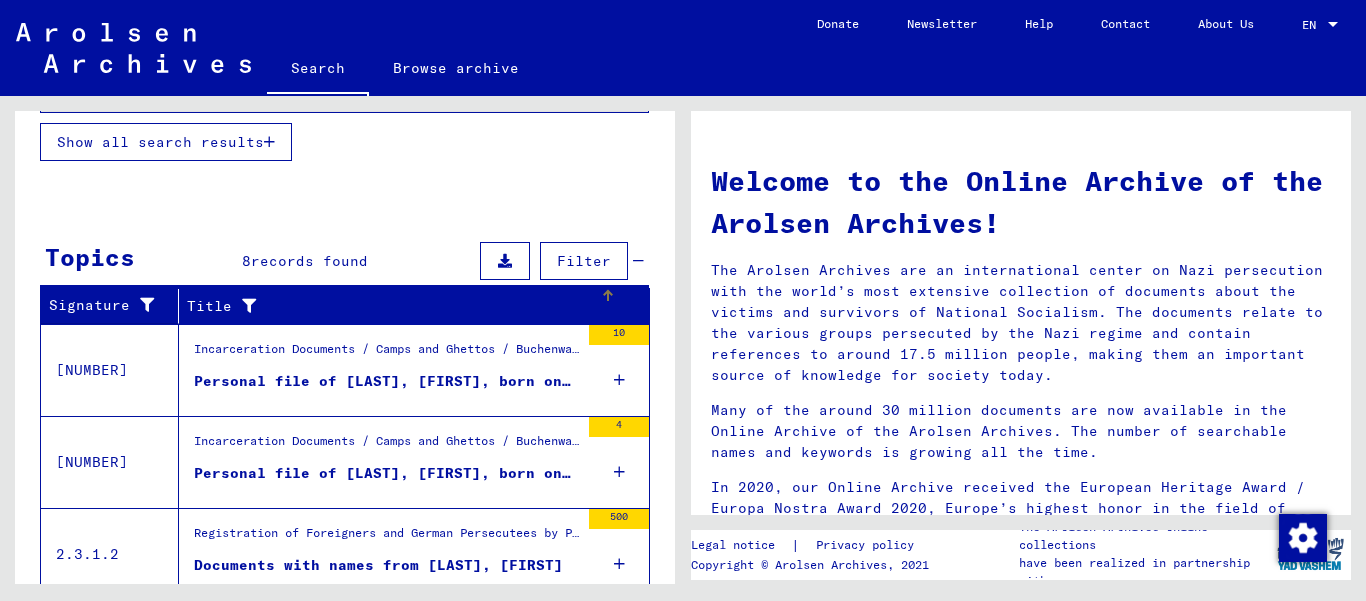 click on "Title" at bounding box center [393, 306] 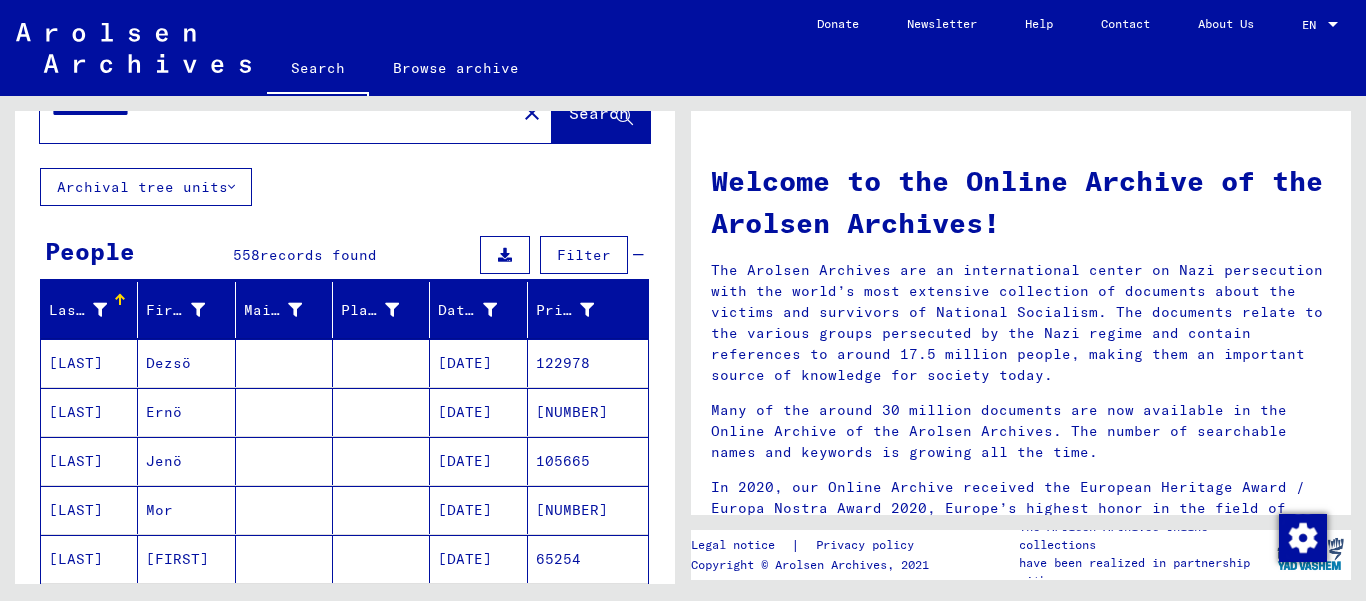 scroll, scrollTop: 0, scrollLeft: 0, axis: both 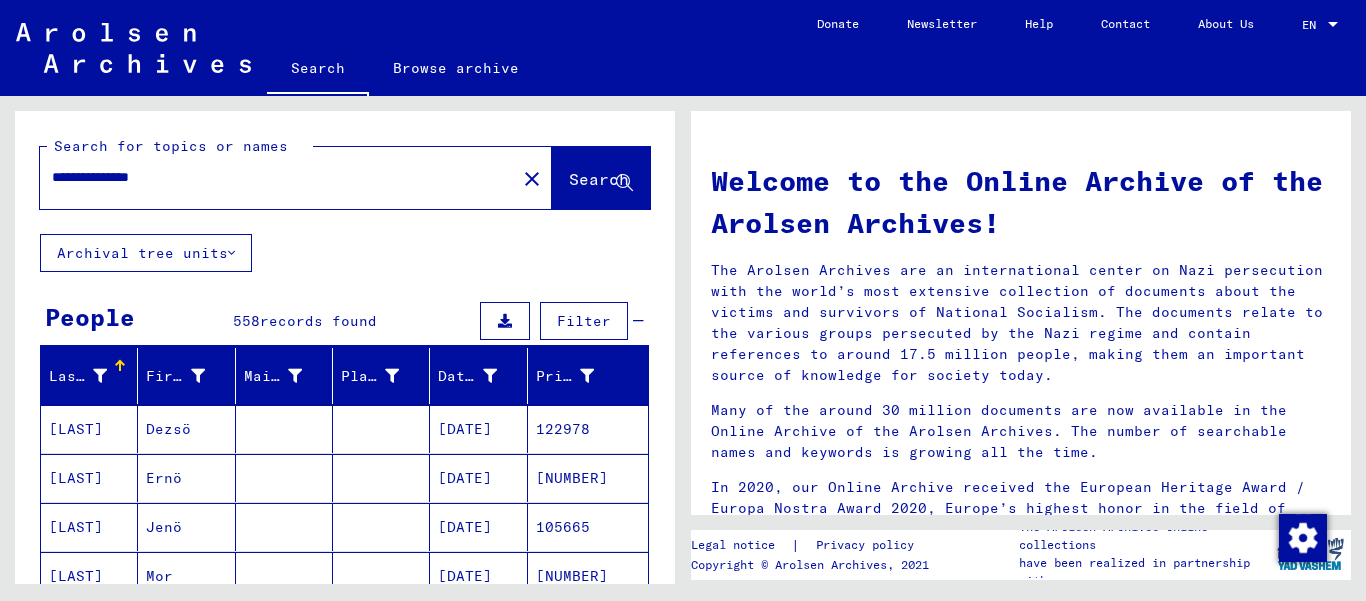 click on "records found" at bounding box center [318, 321] 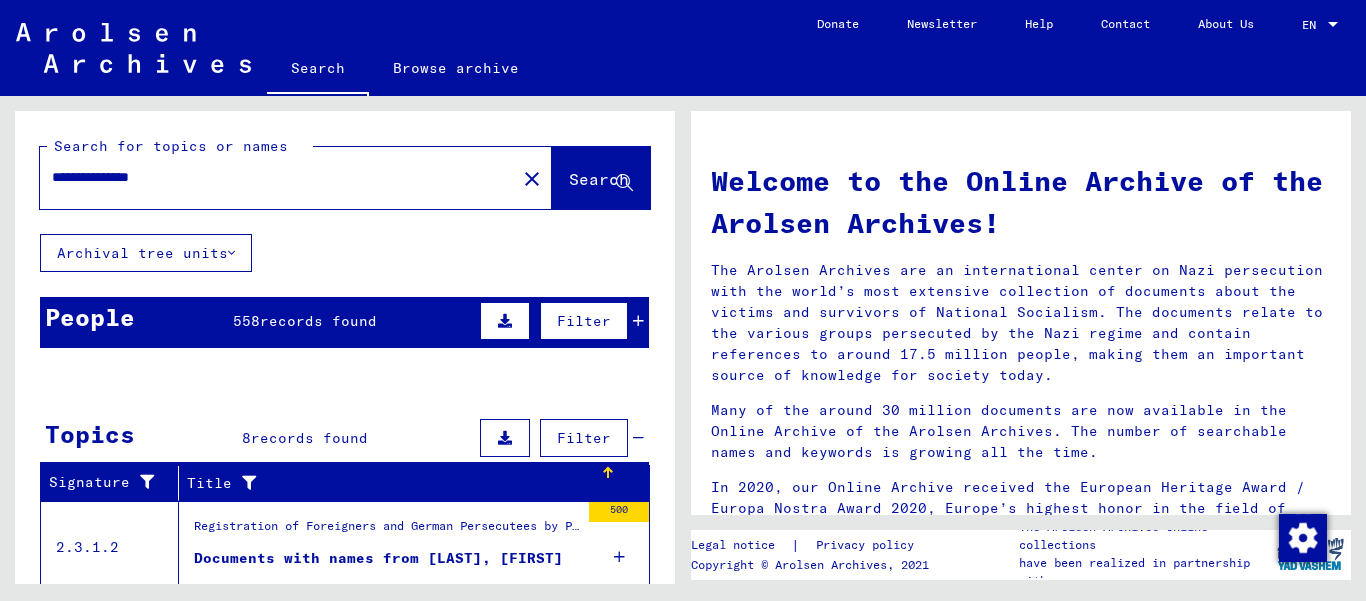 click on "records found" at bounding box center [318, 321] 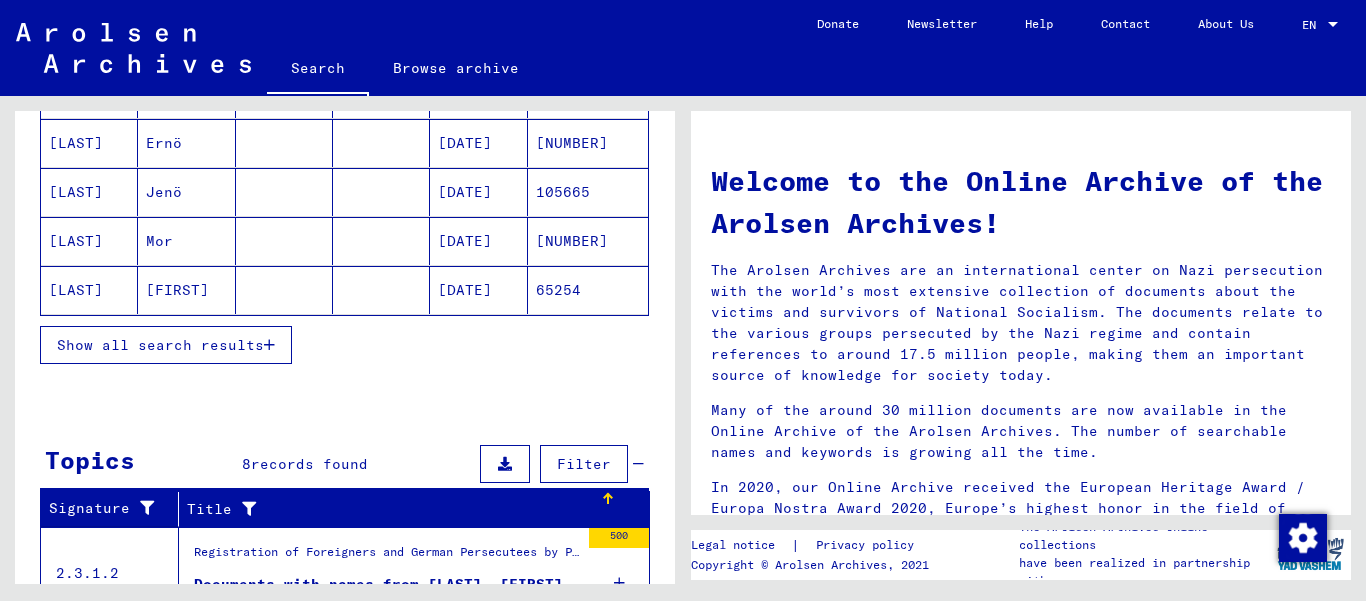 scroll, scrollTop: 341, scrollLeft: 0, axis: vertical 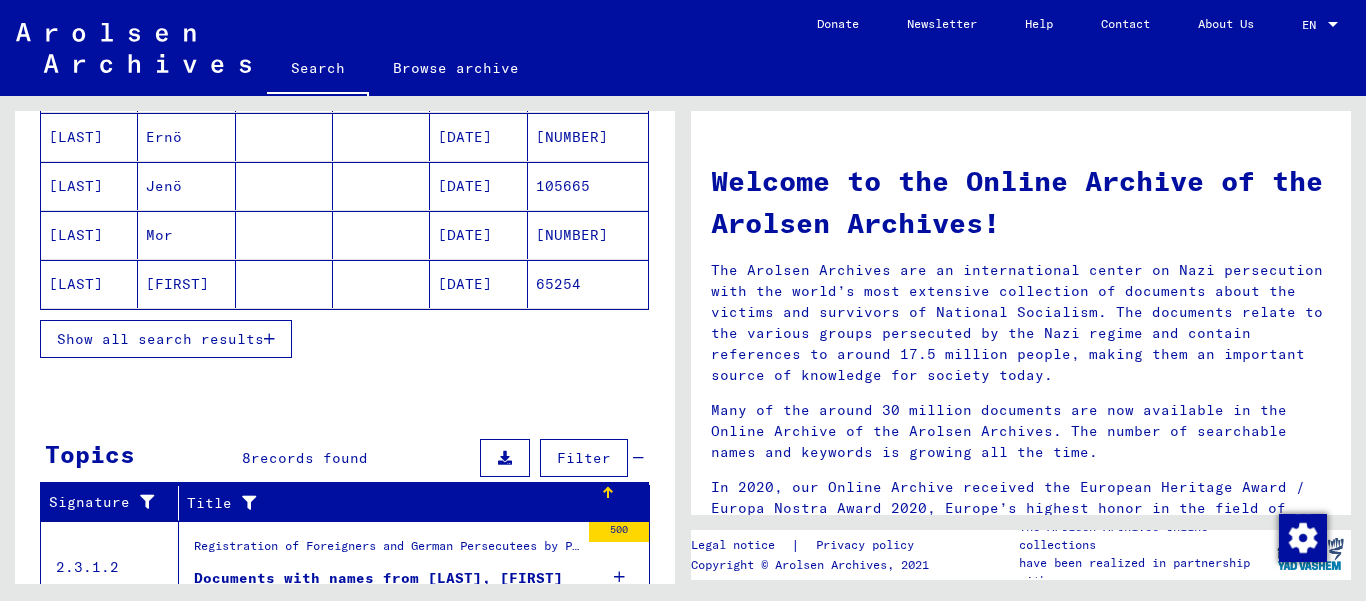 click on "Show all search results" at bounding box center (160, 339) 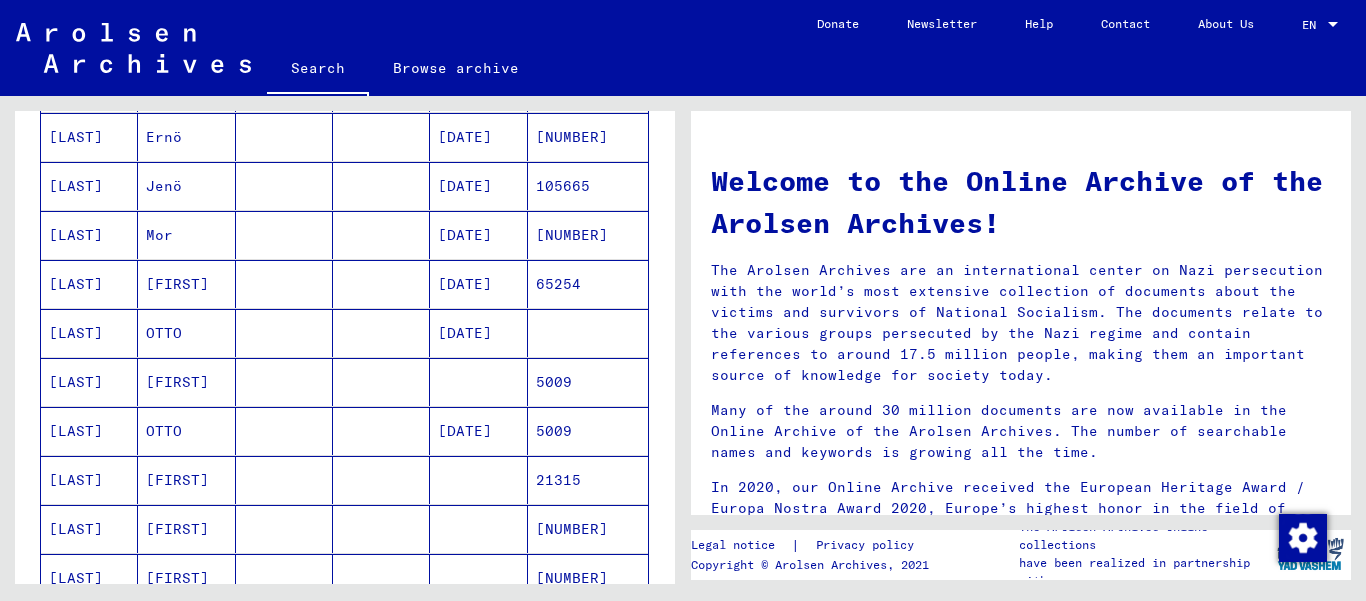 click at bounding box center (284, 480) 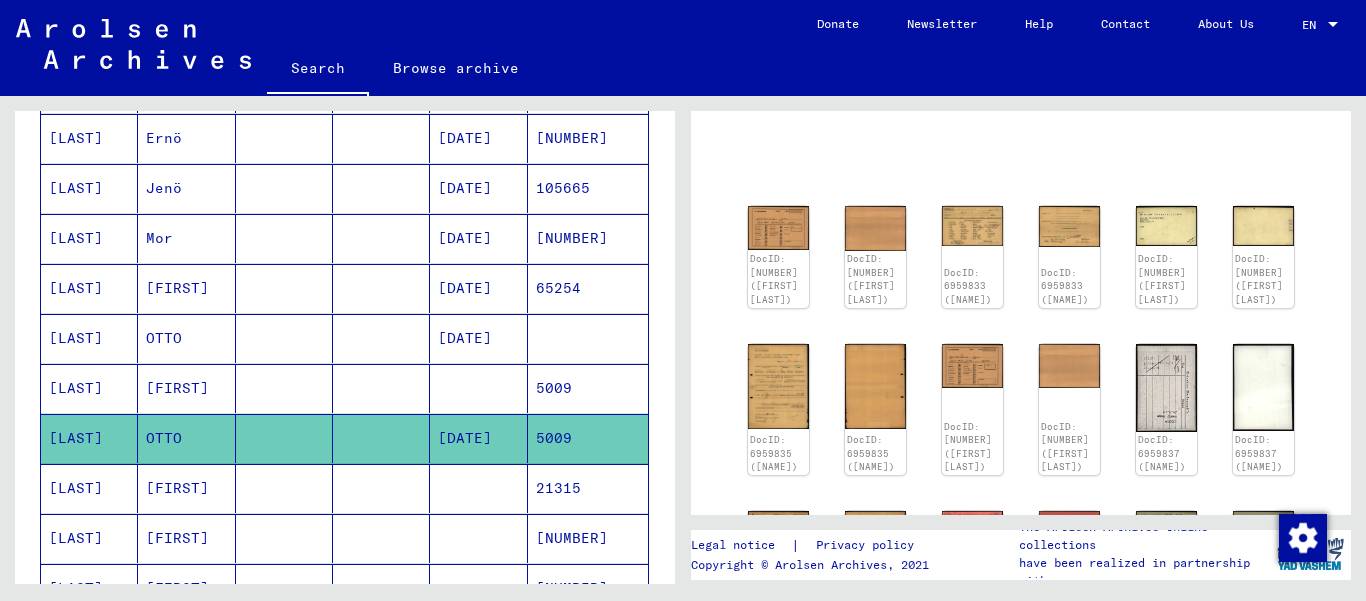 scroll, scrollTop: 164, scrollLeft: 0, axis: vertical 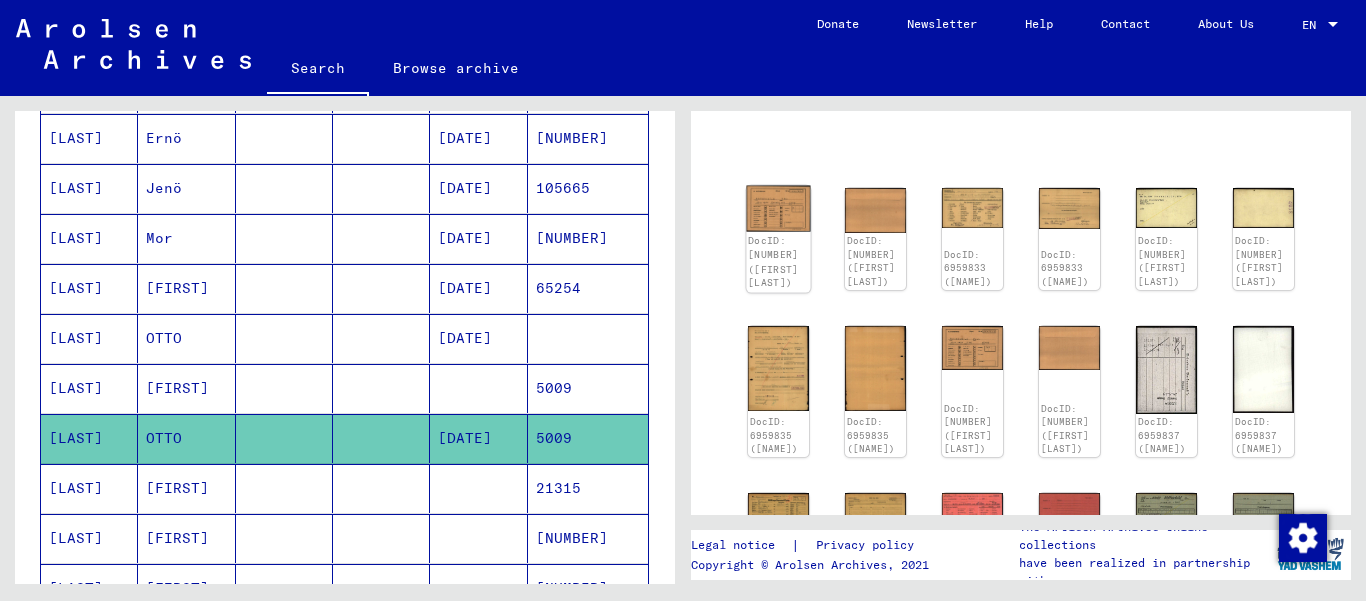 click 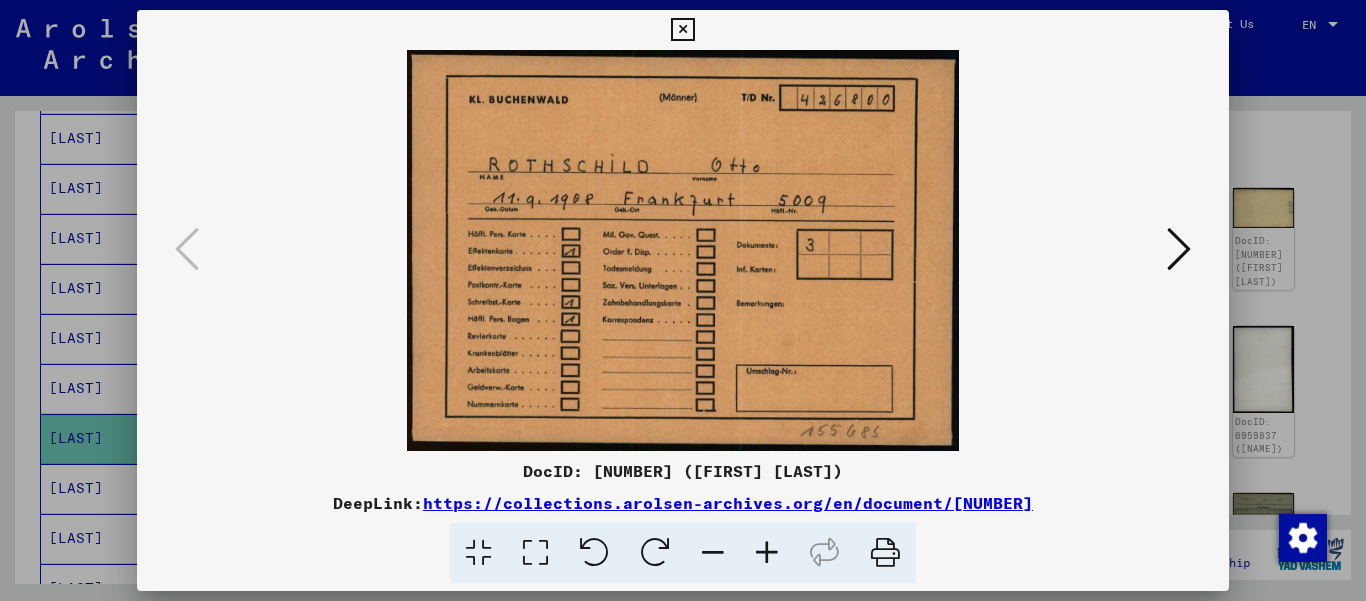 click at bounding box center (1179, 249) 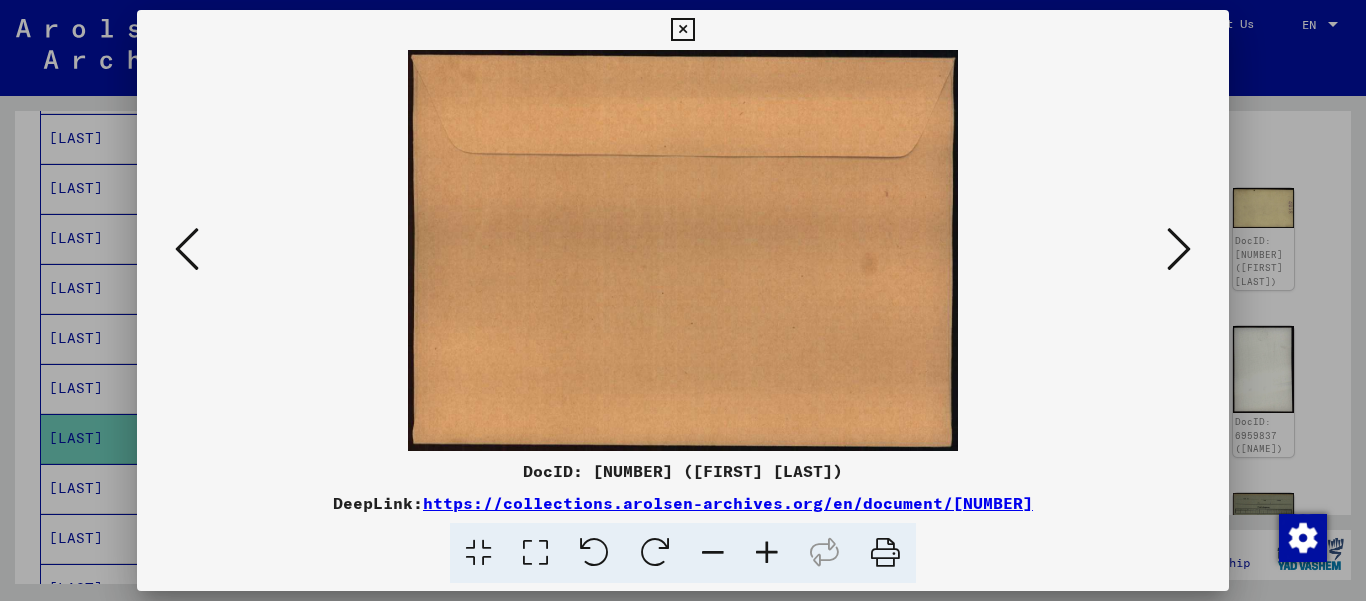 click at bounding box center (1179, 249) 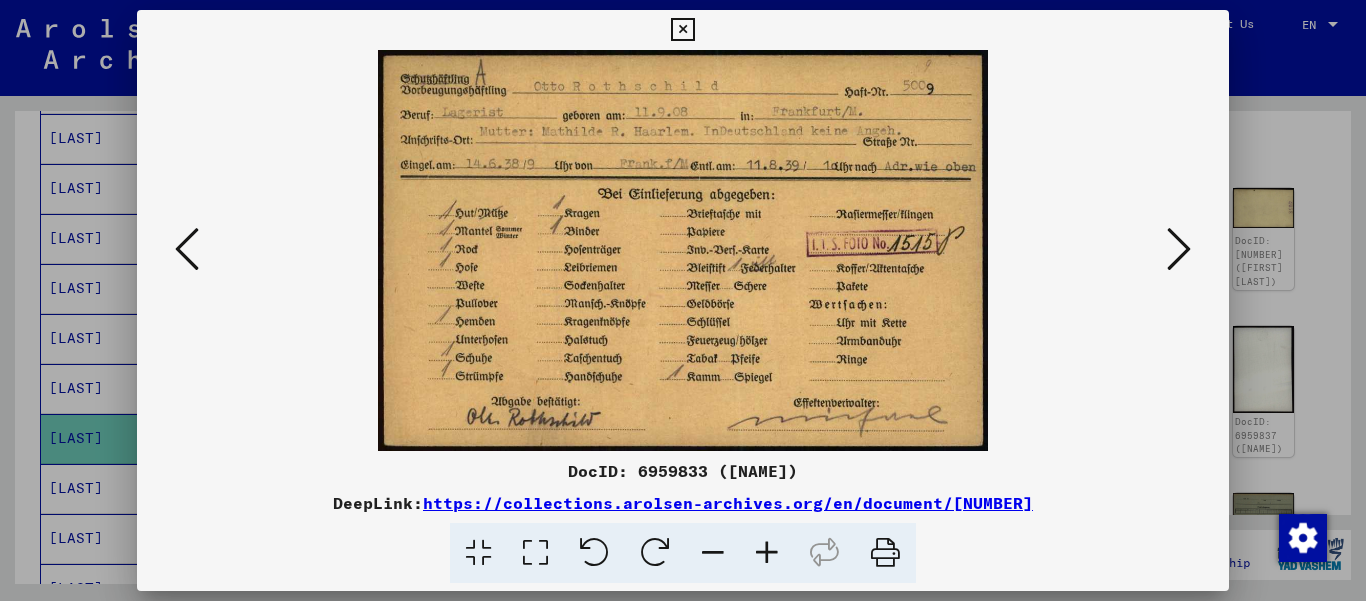 click at bounding box center [683, 250] 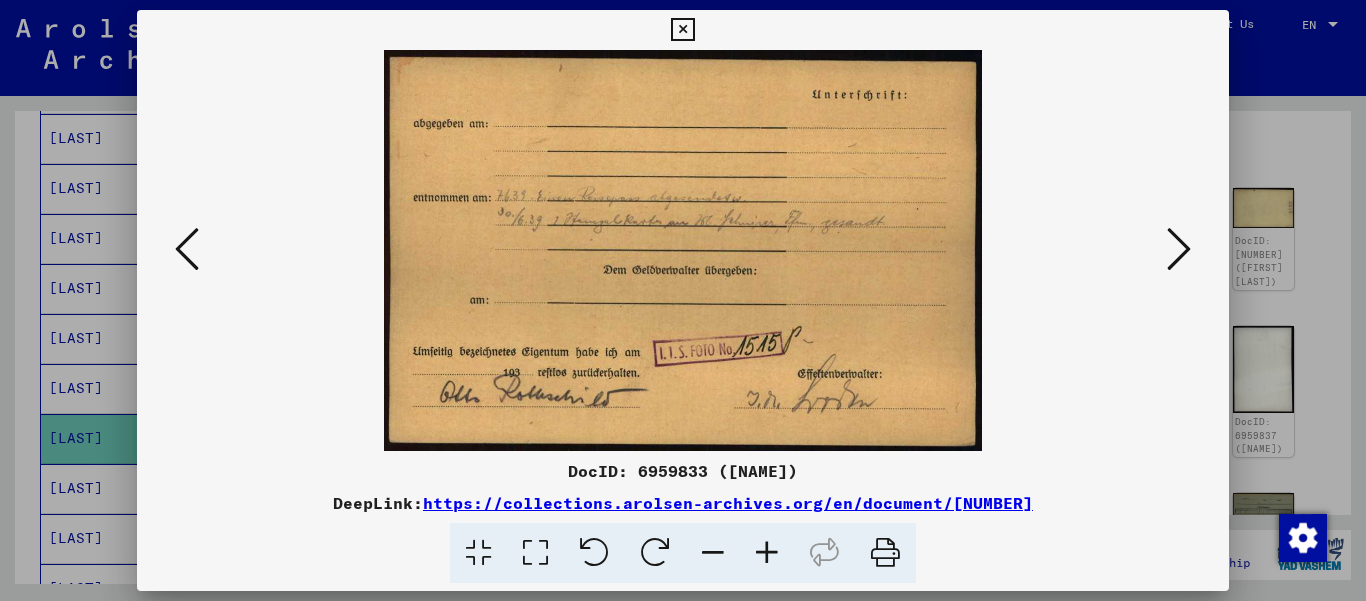 click at bounding box center [1179, 249] 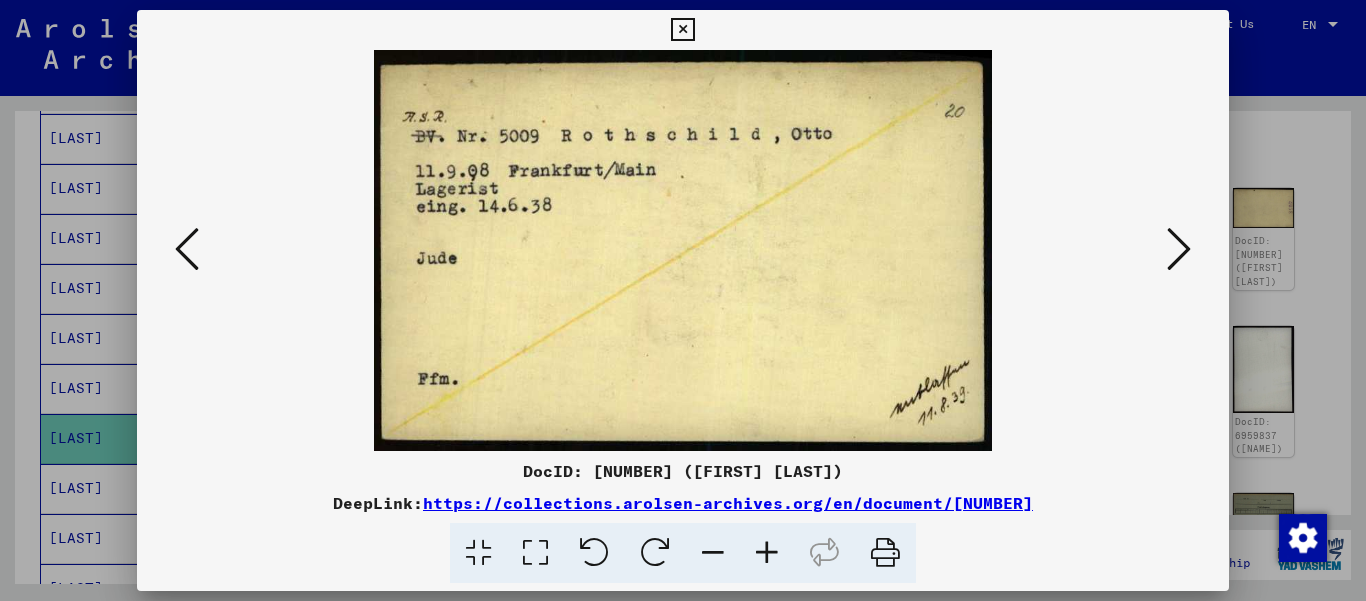 click at bounding box center (1179, 249) 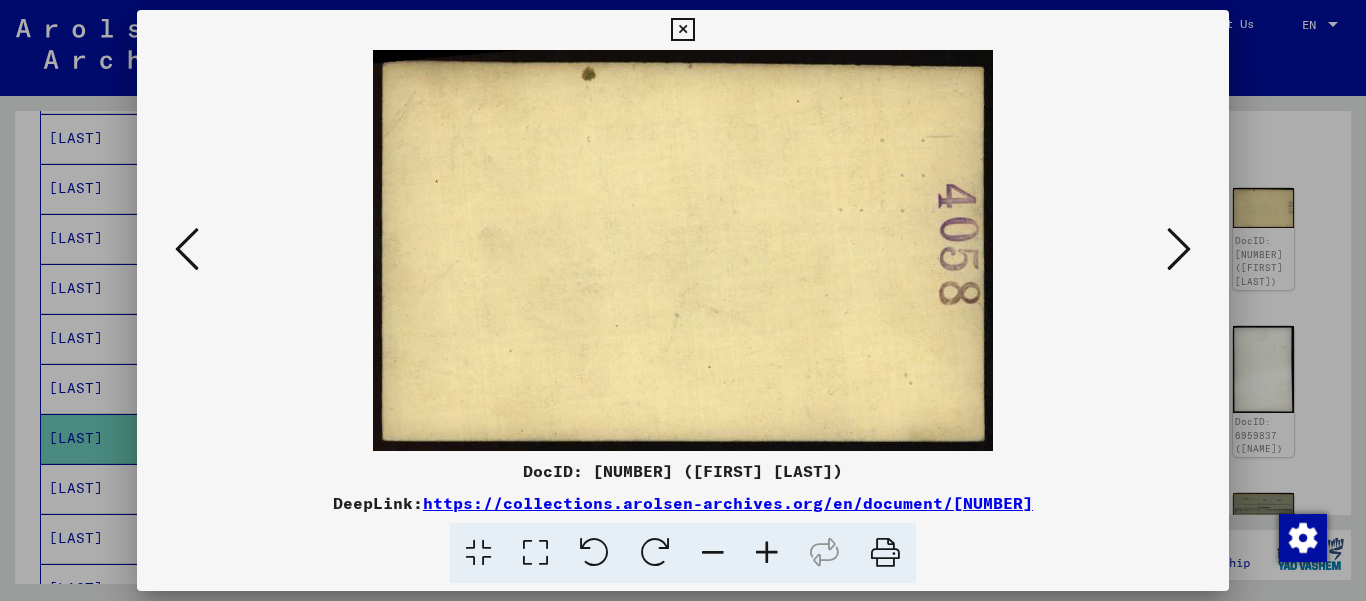 click at bounding box center (1179, 249) 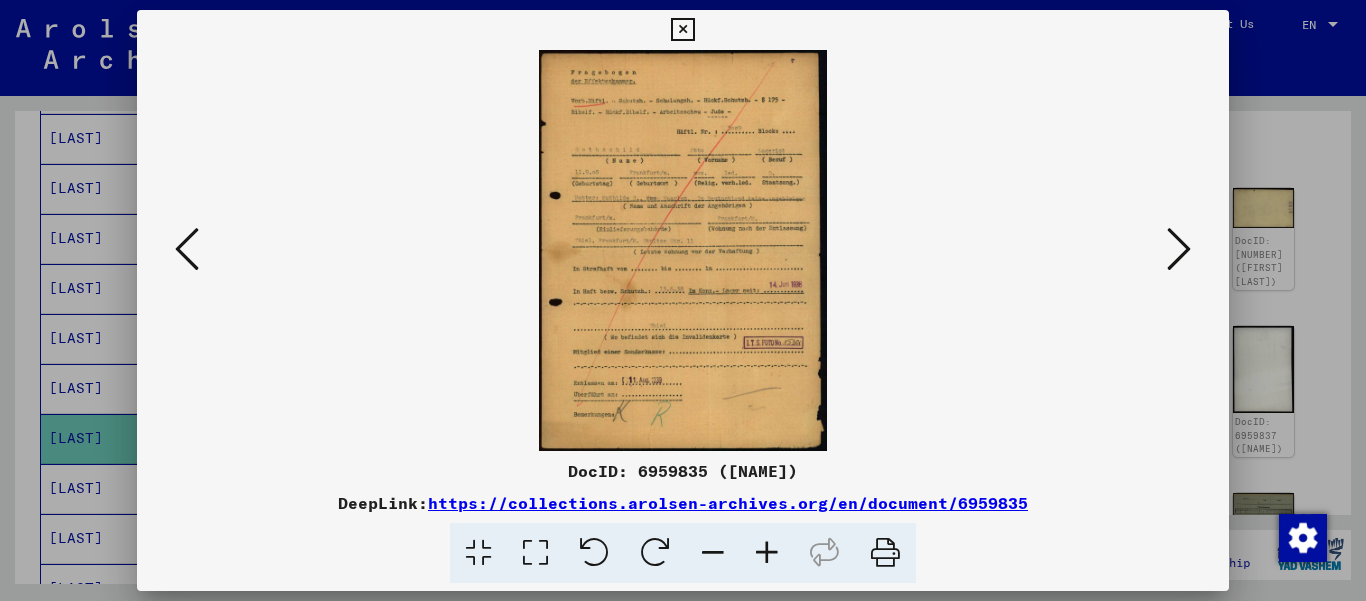 click at bounding box center [767, 553] 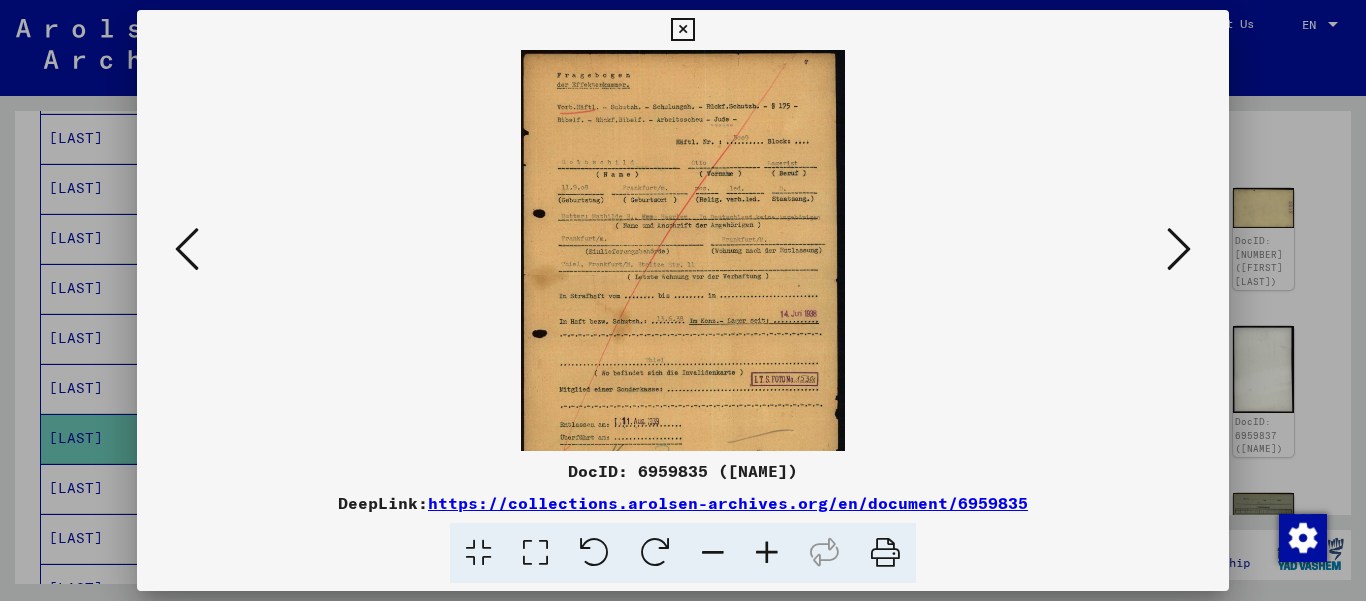 click at bounding box center (767, 553) 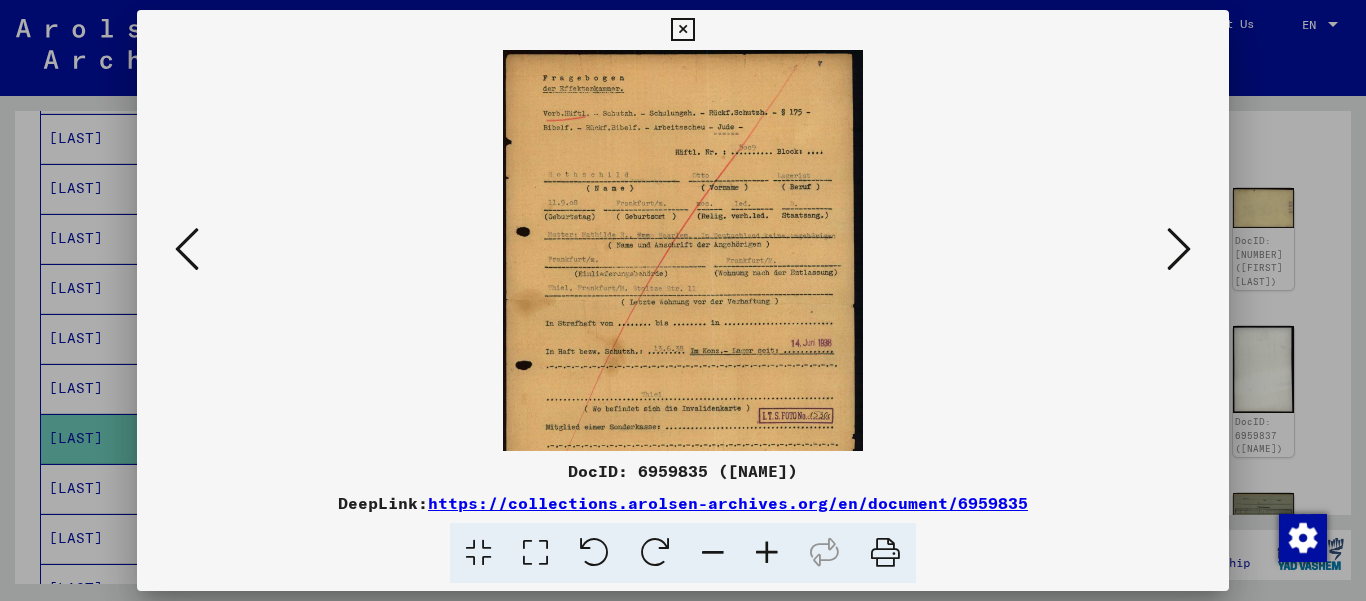 click at bounding box center (767, 553) 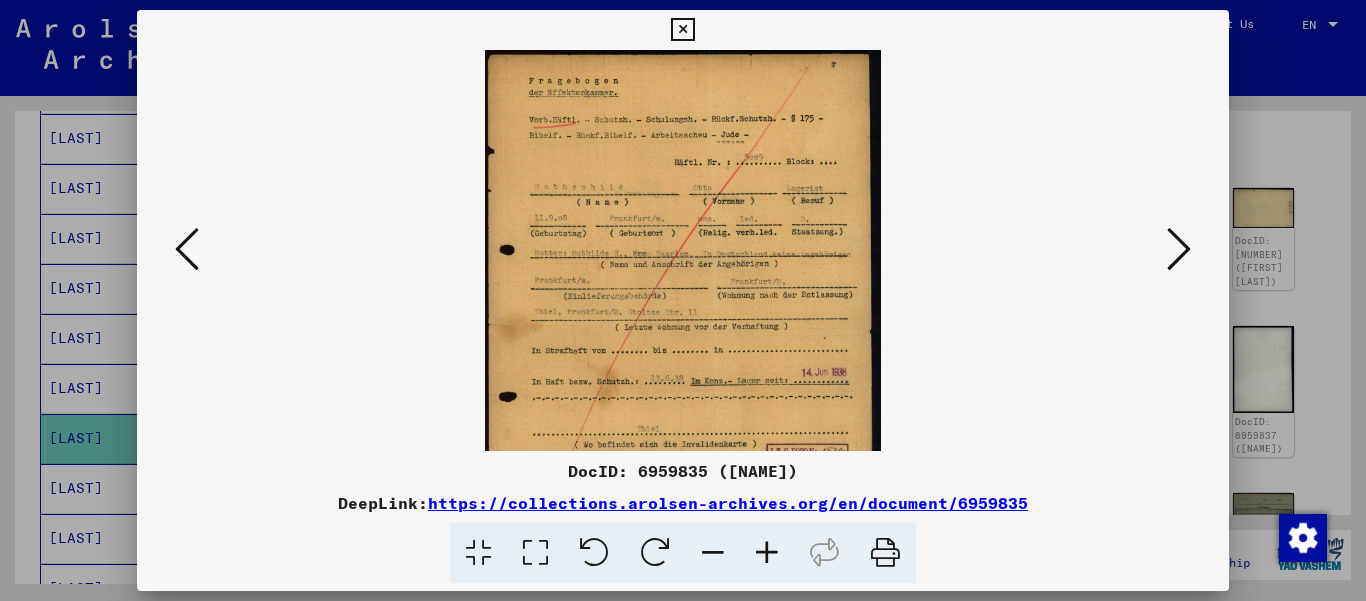 click at bounding box center (767, 553) 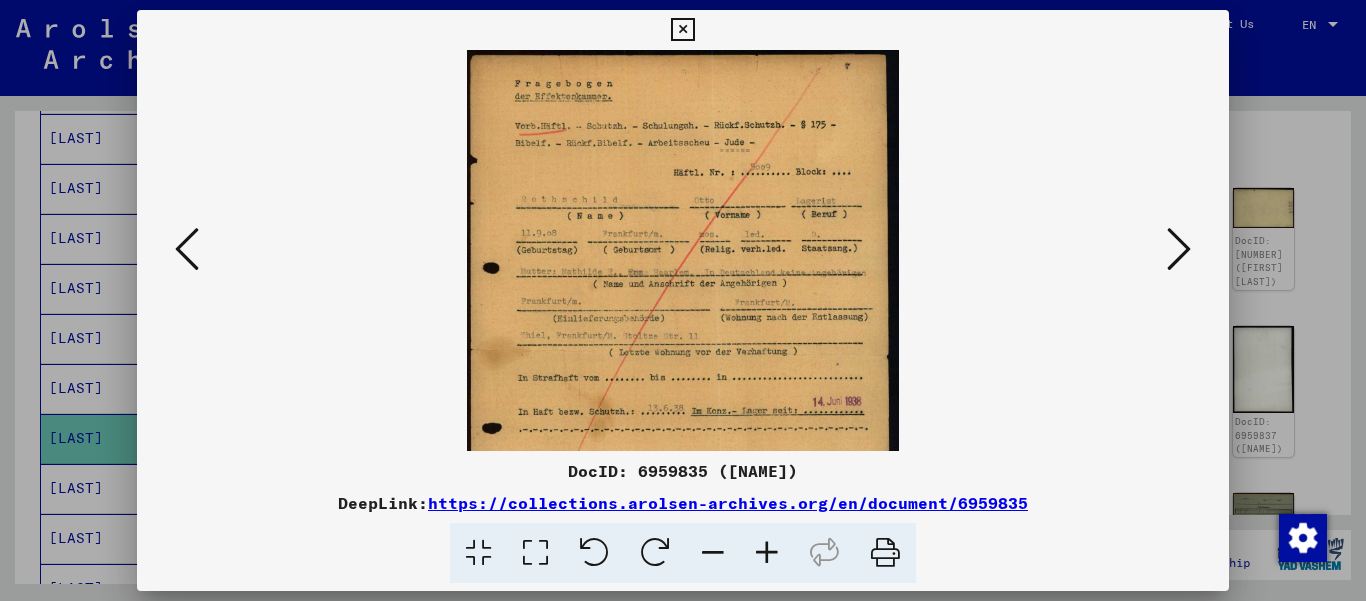 click at bounding box center (767, 553) 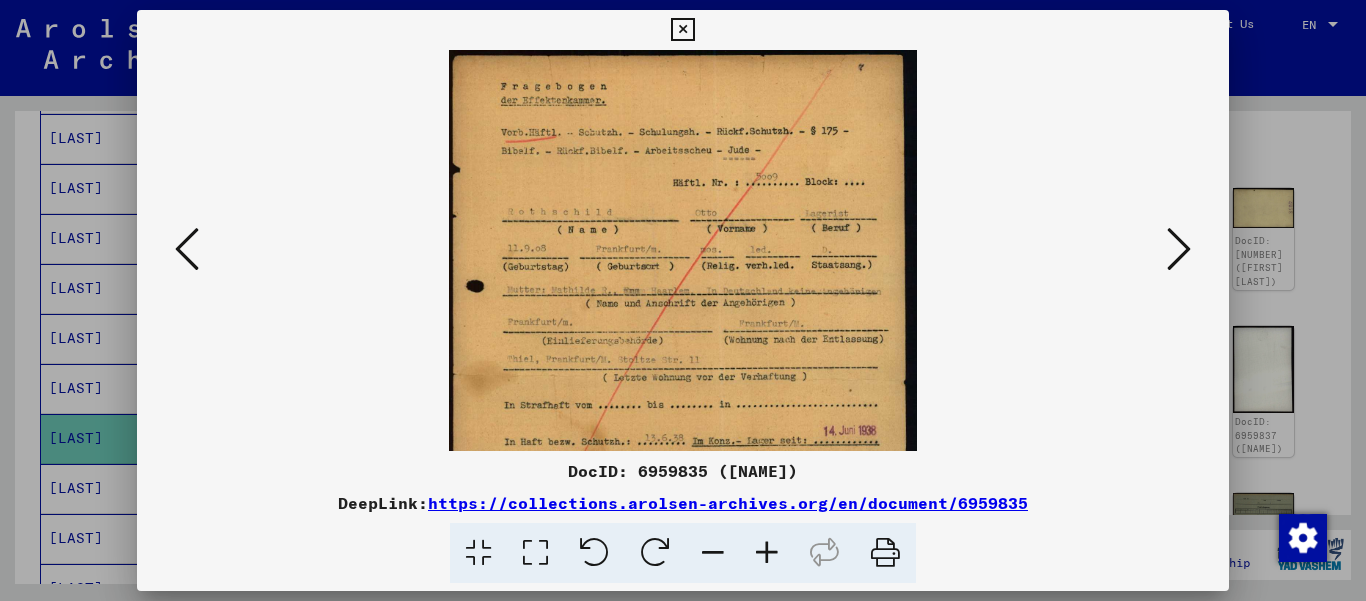 click at bounding box center [767, 553] 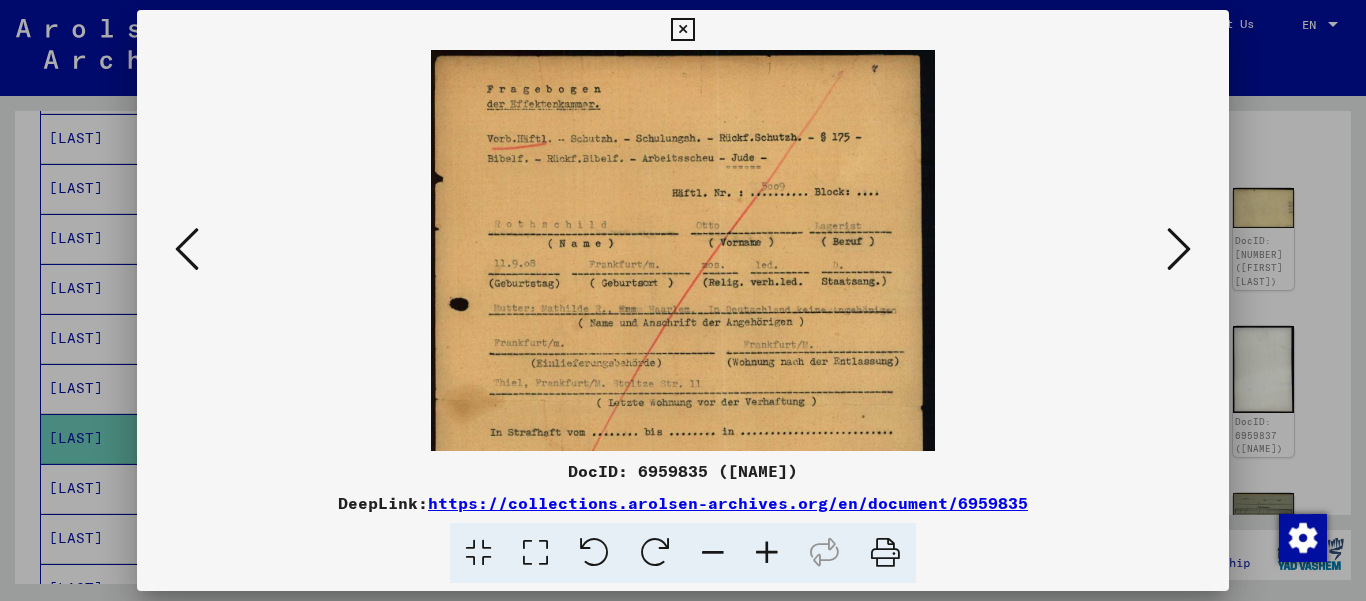 click at bounding box center (767, 553) 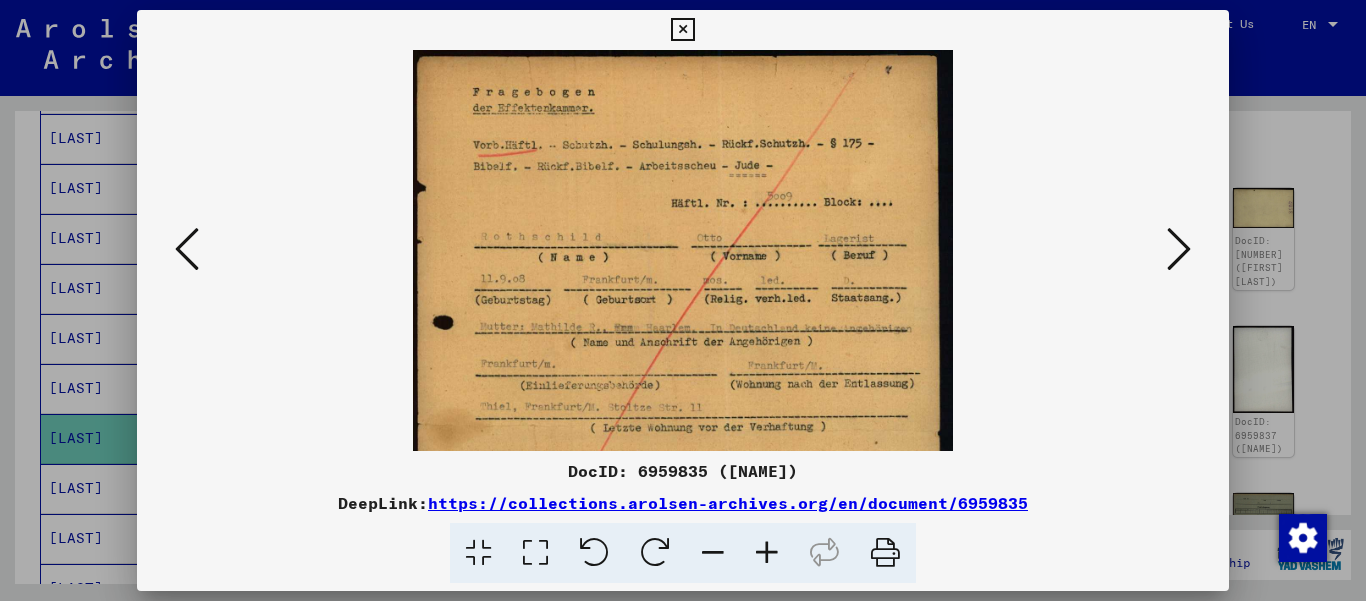 click at bounding box center (767, 553) 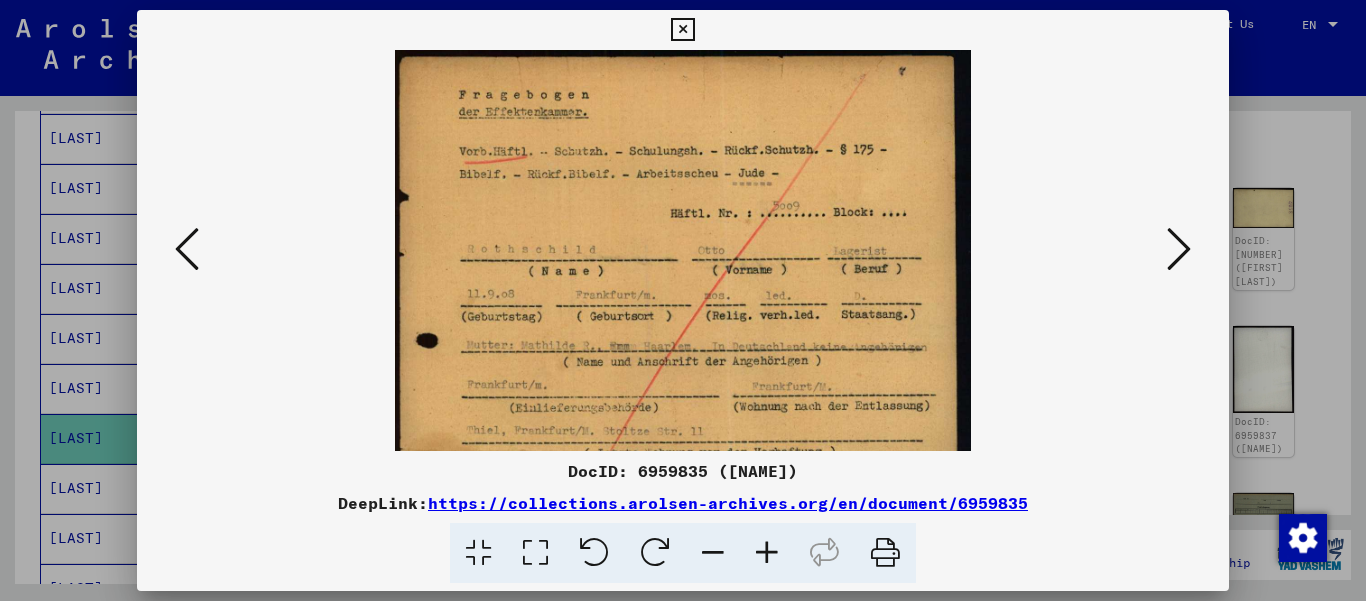 click at bounding box center [767, 553] 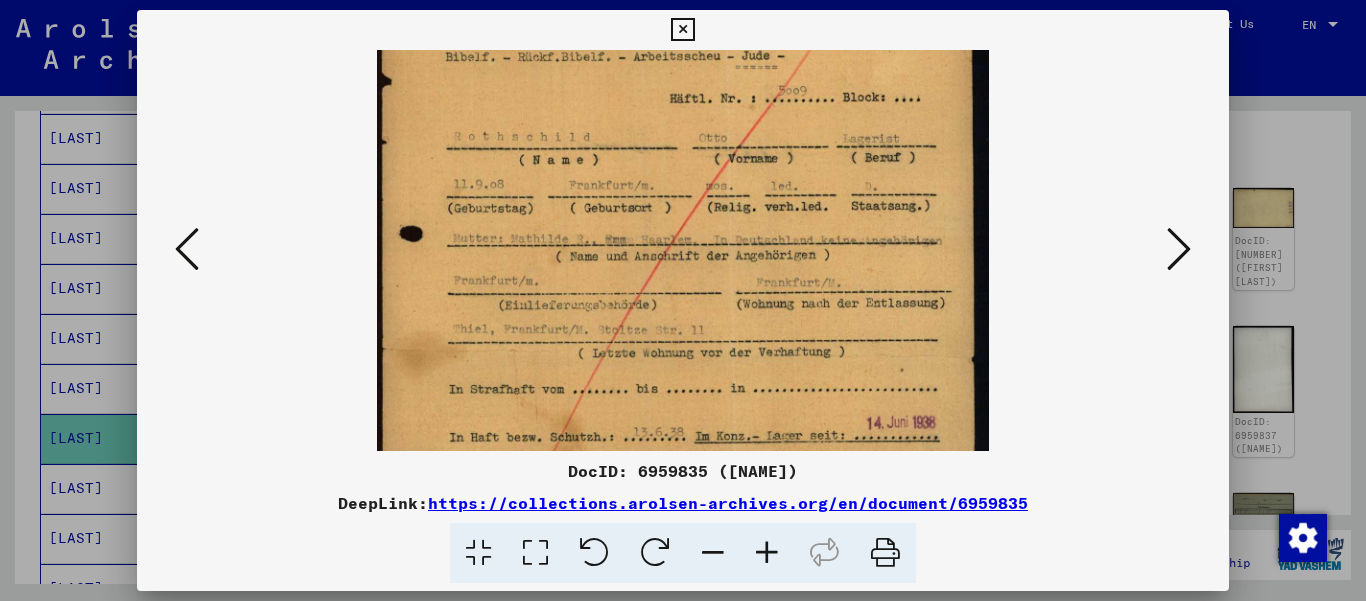 scroll, scrollTop: 127, scrollLeft: 0, axis: vertical 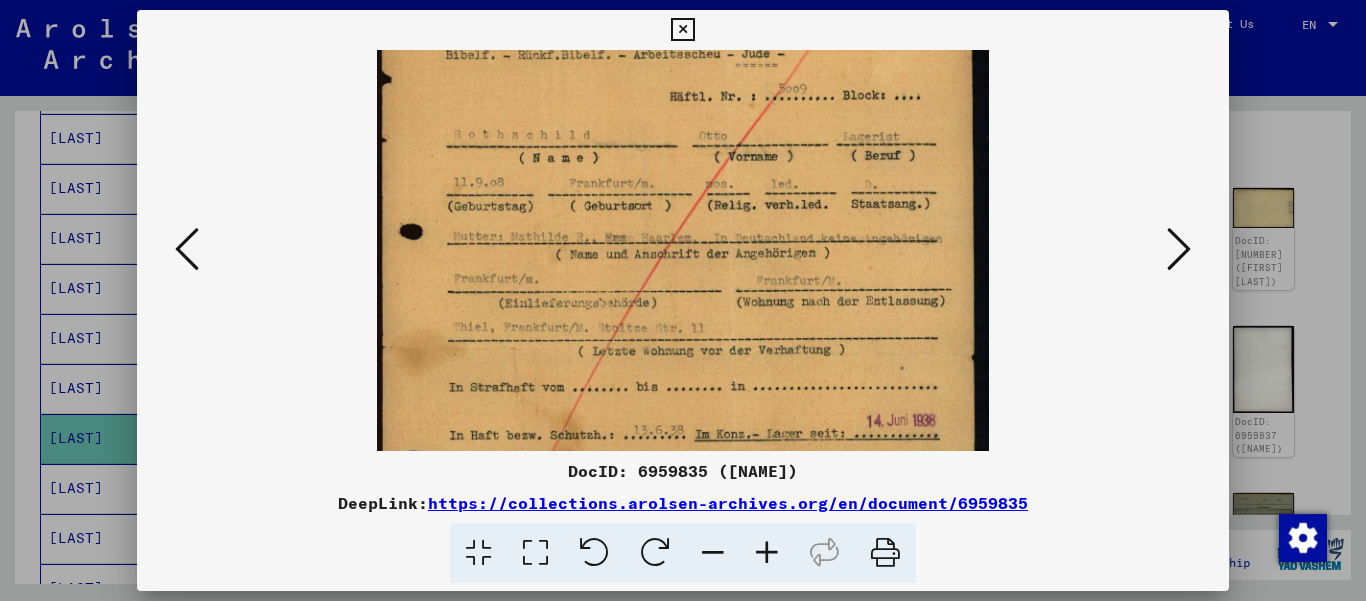 drag, startPoint x: 784, startPoint y: 393, endPoint x: 773, endPoint y: 266, distance: 127.47549 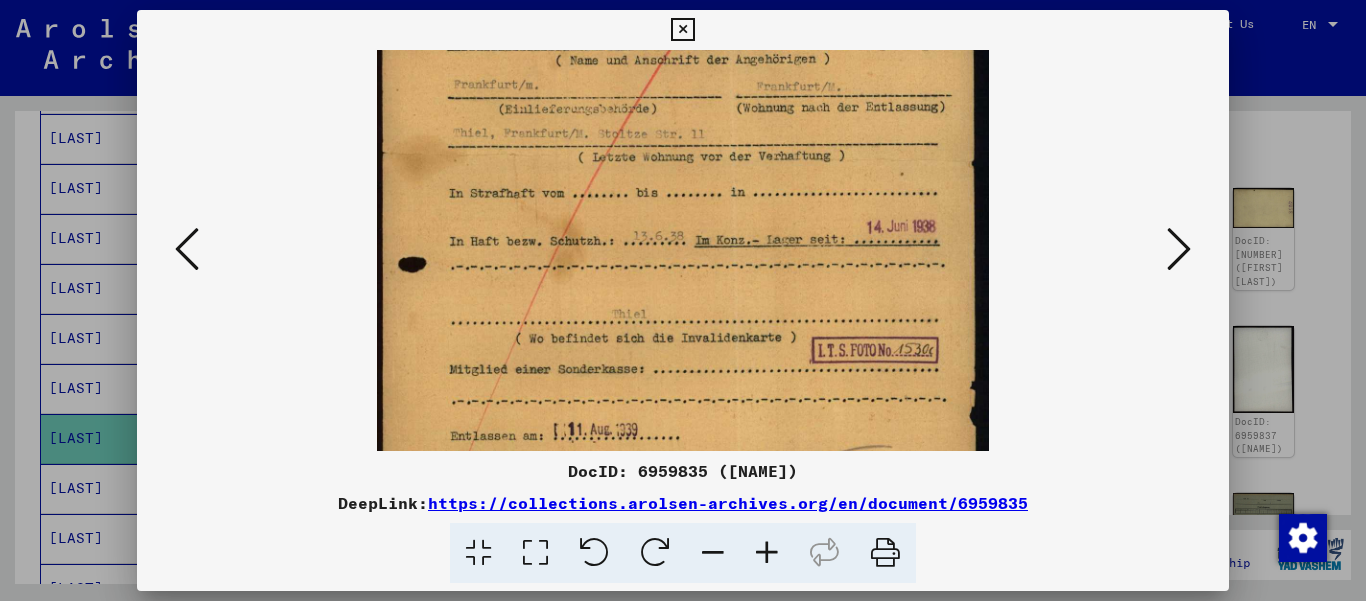 scroll, scrollTop: 324, scrollLeft: 0, axis: vertical 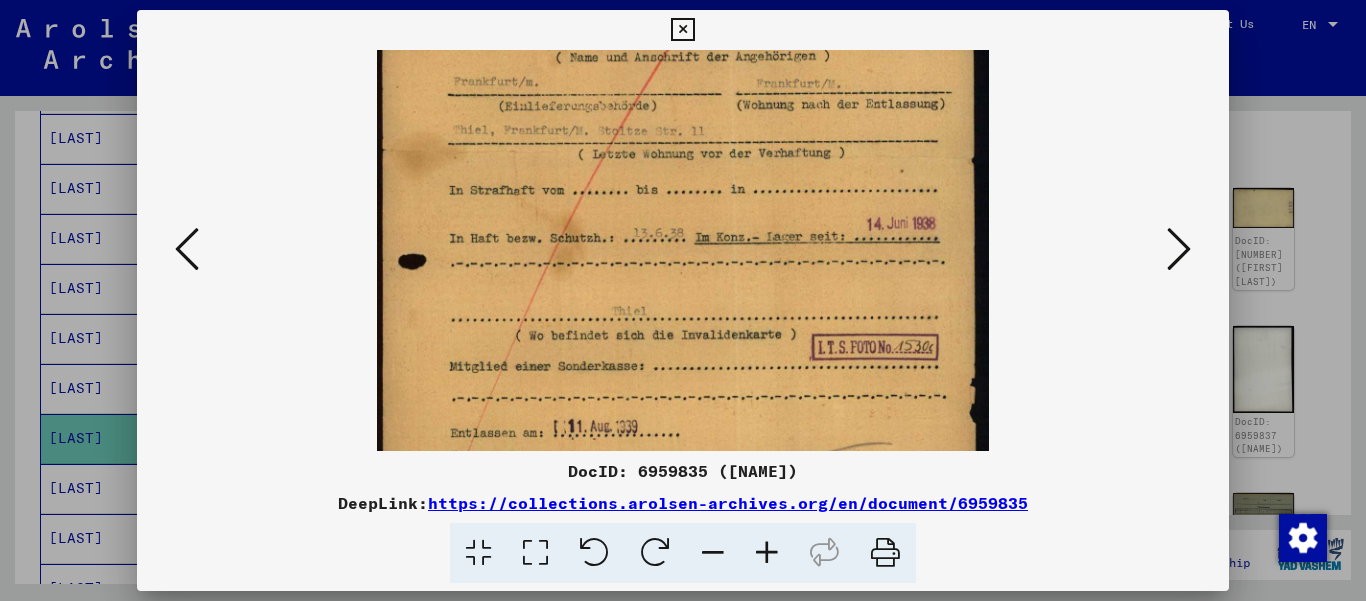 drag, startPoint x: 779, startPoint y: 379, endPoint x: 776, endPoint y: 182, distance: 197.02284 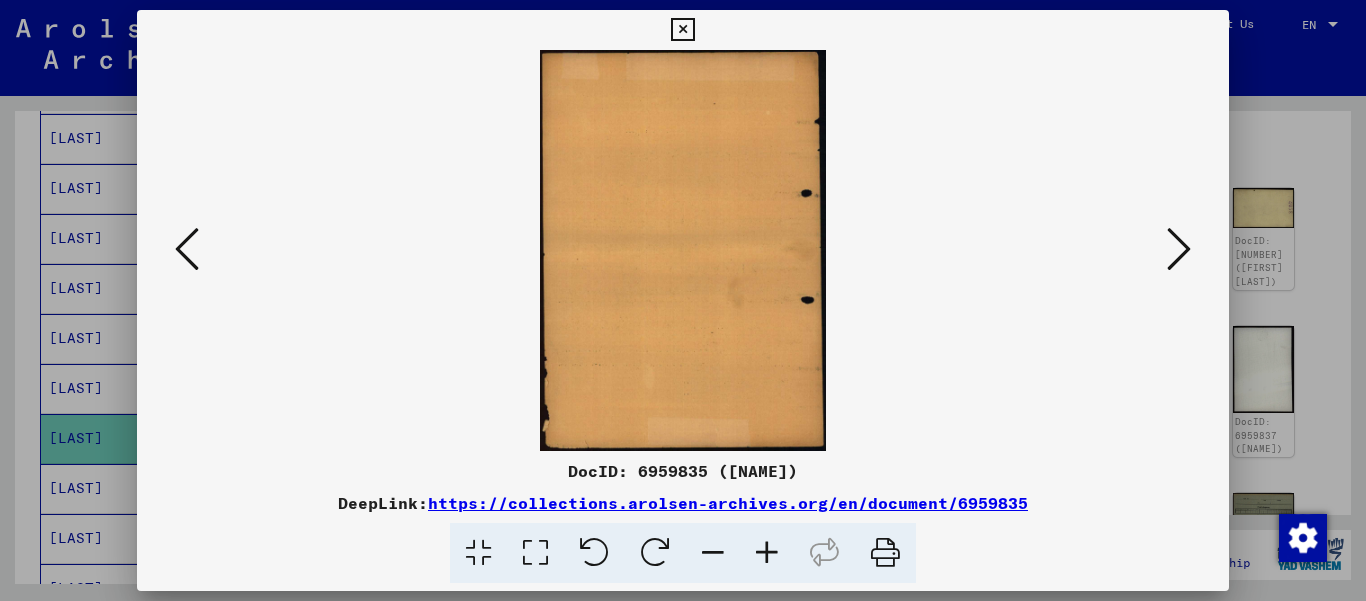 scroll, scrollTop: 0, scrollLeft: 0, axis: both 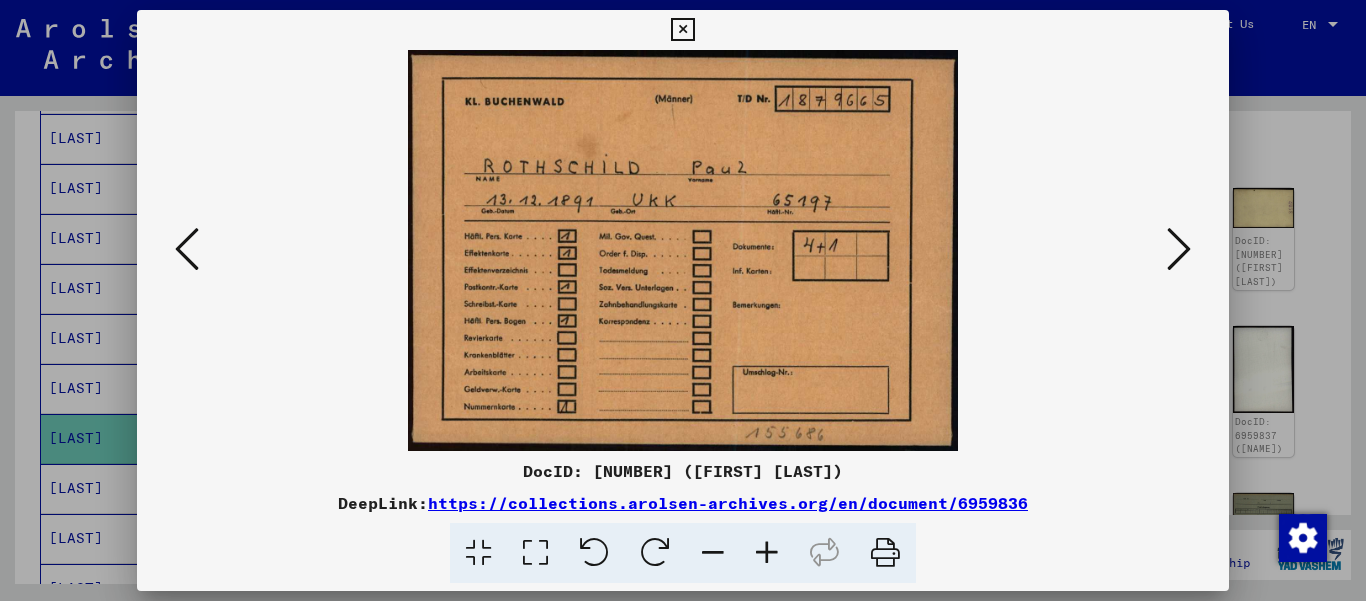 click at bounding box center [1179, 249] 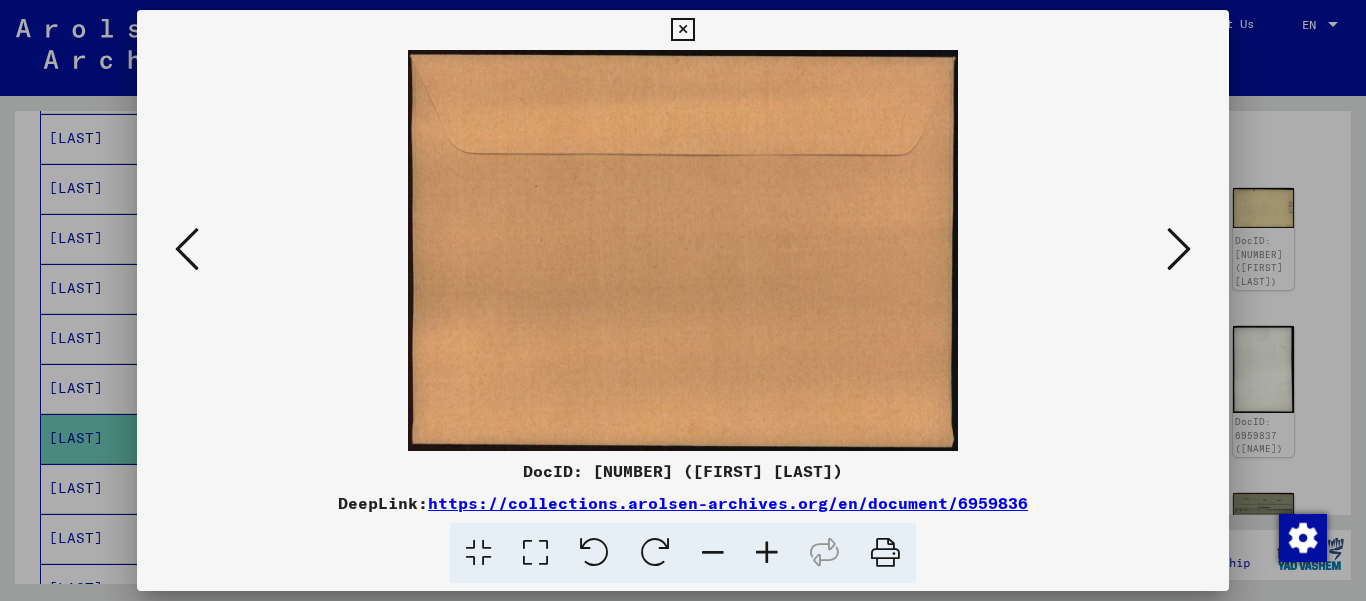 click at bounding box center (187, 249) 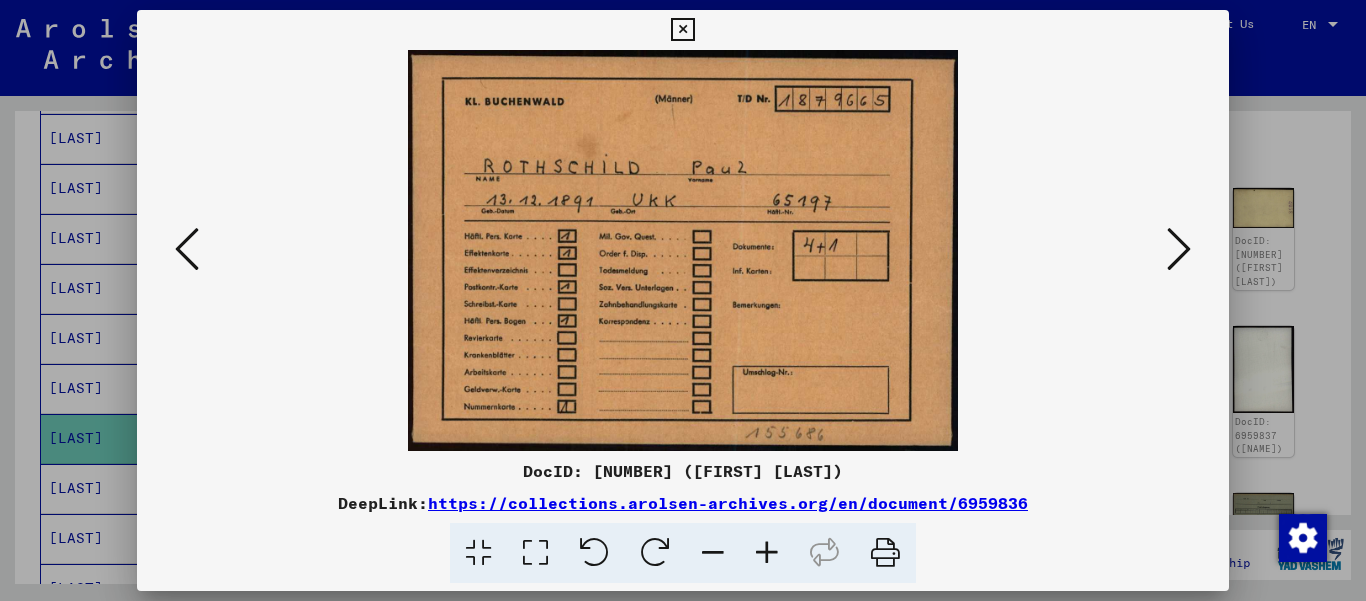 click at bounding box center (1179, 250) 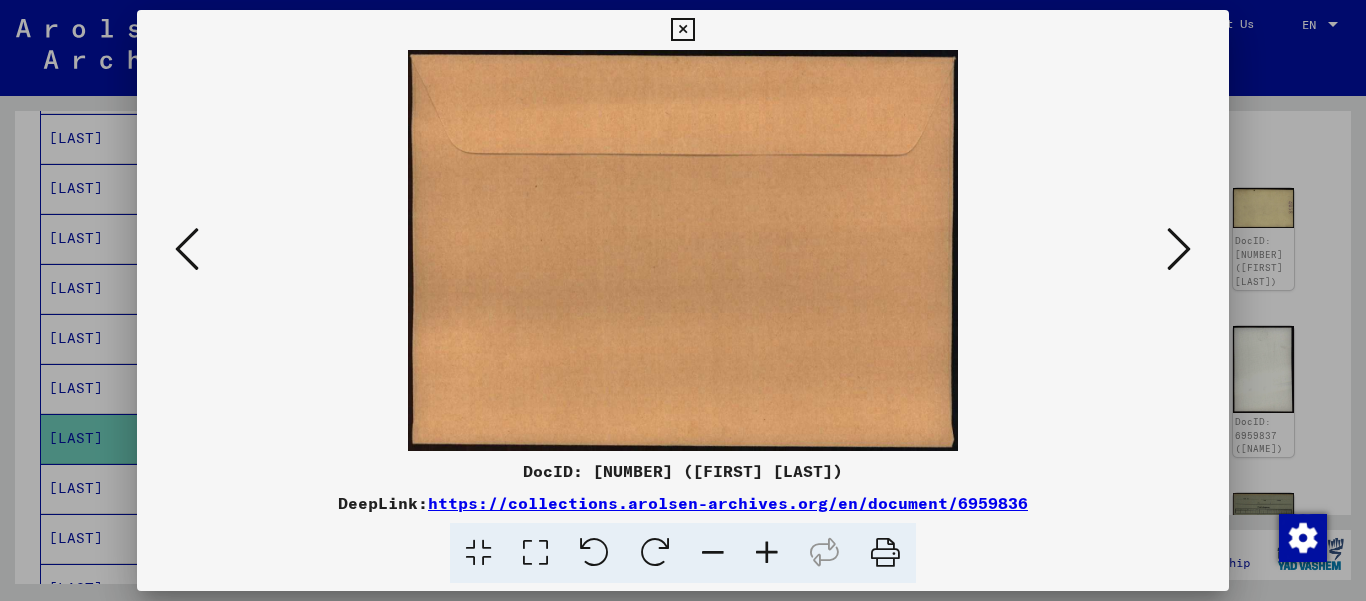 click at bounding box center [1179, 250] 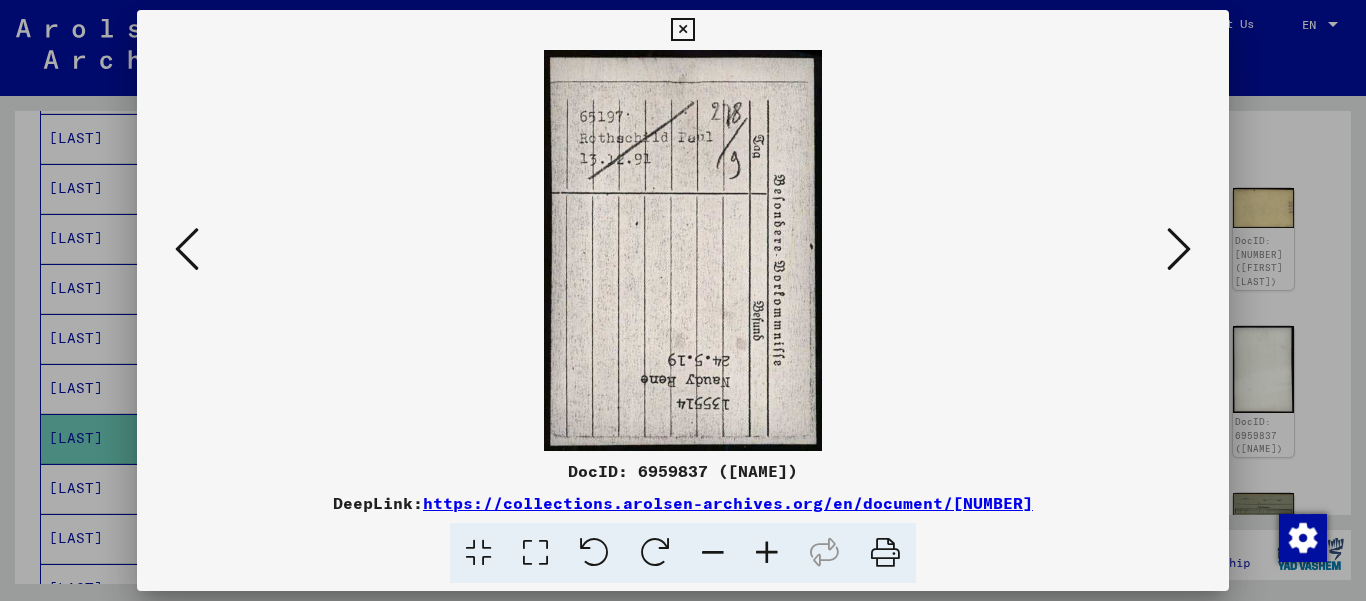 click at bounding box center (1179, 250) 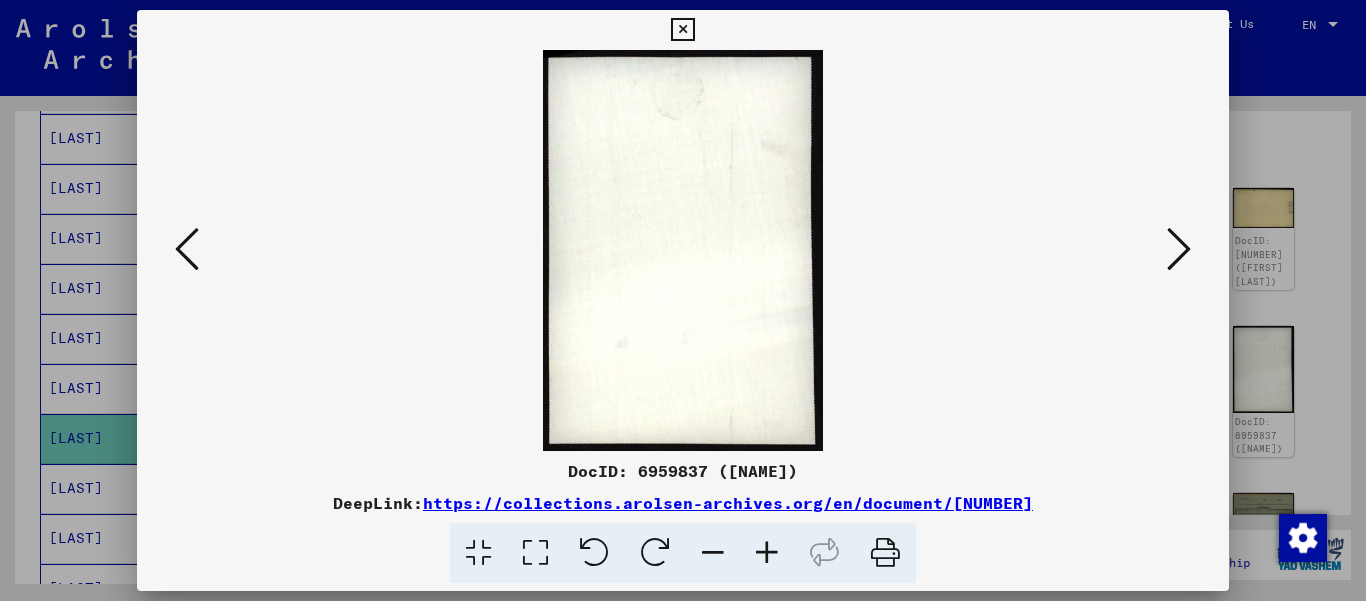 click at bounding box center (1179, 250) 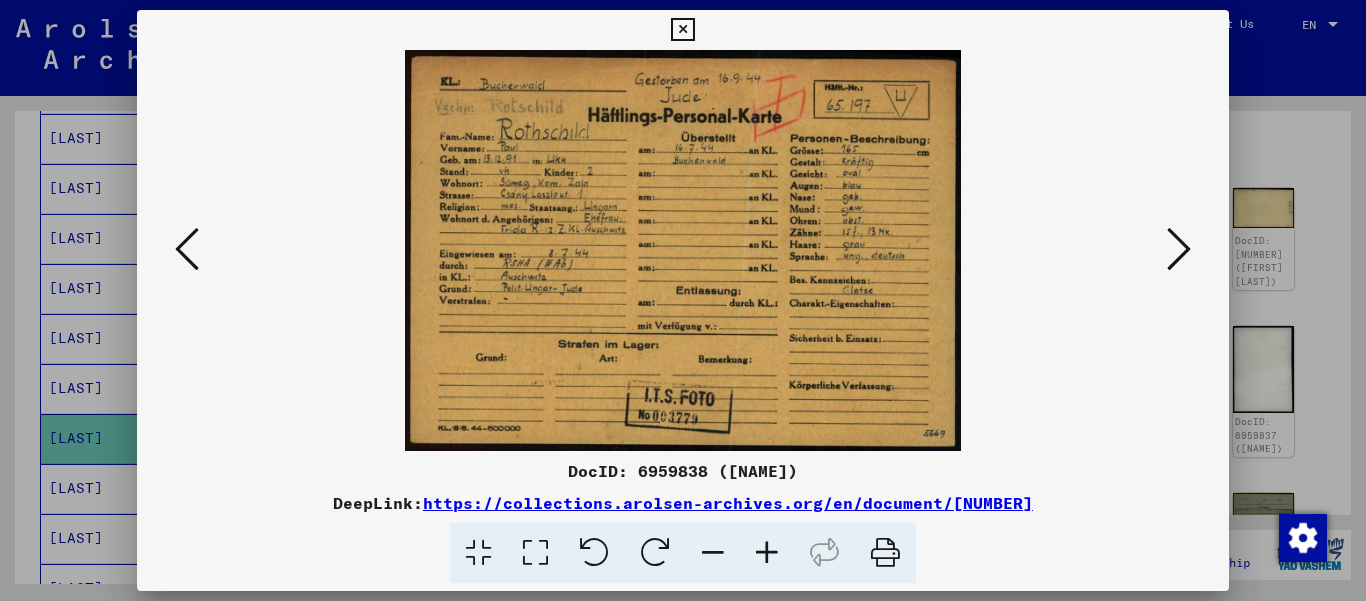 click at bounding box center [767, 553] 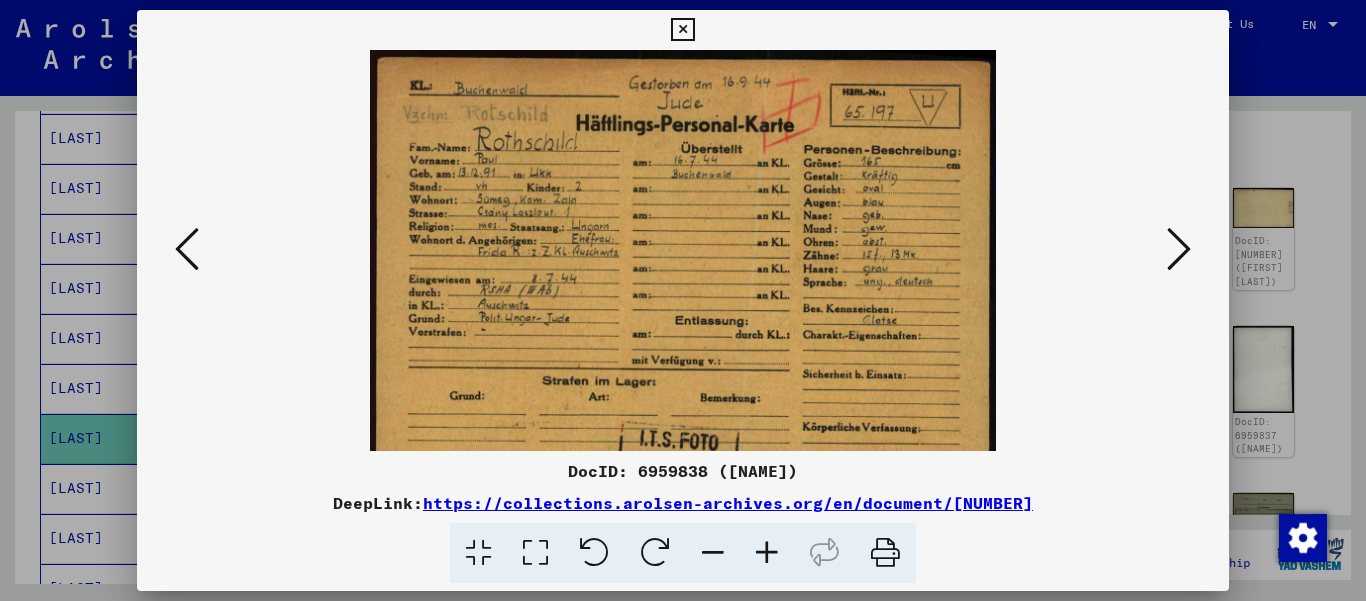 click at bounding box center (767, 553) 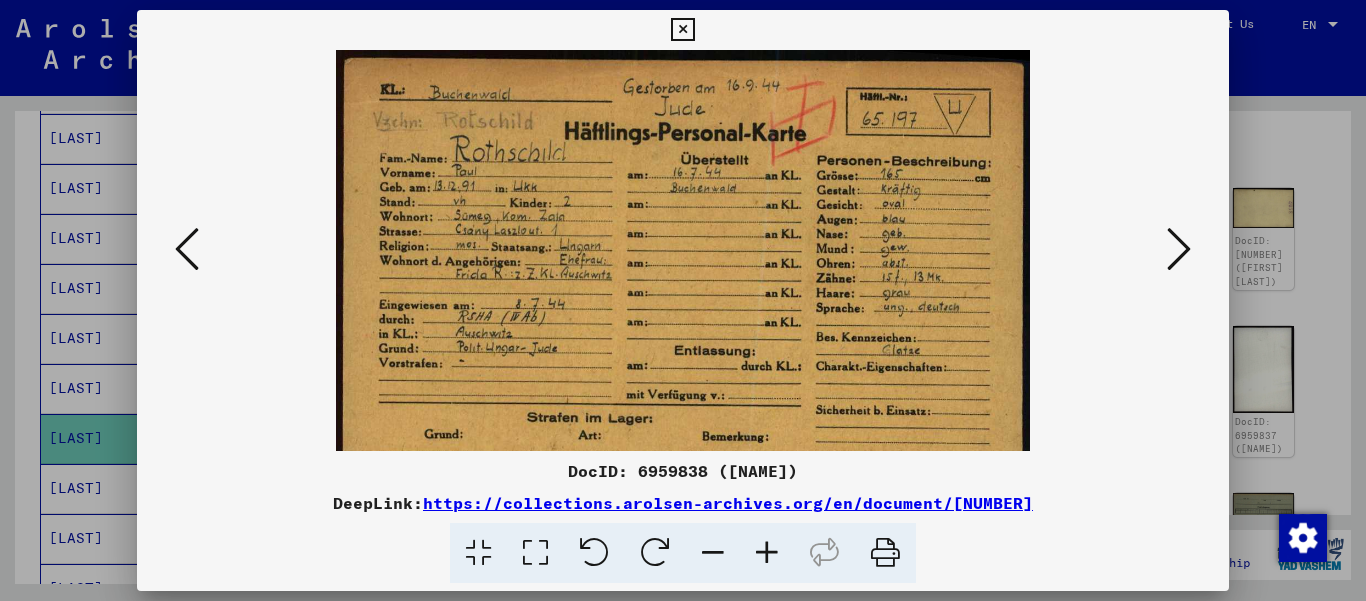 click at bounding box center [767, 553] 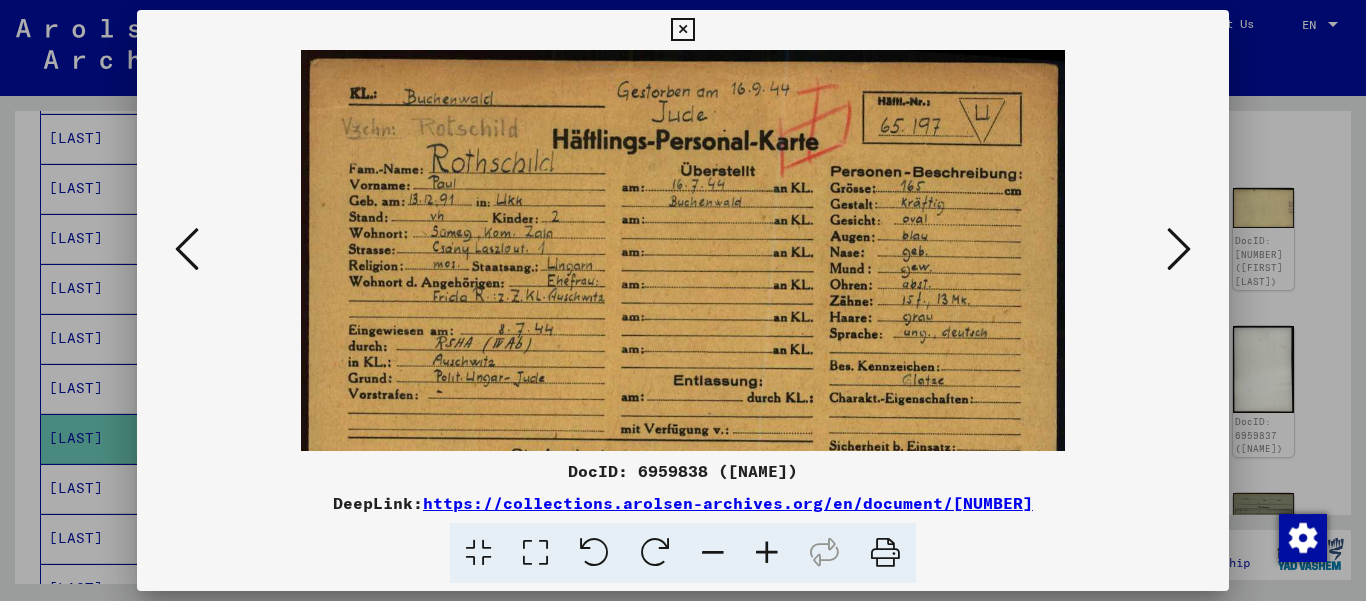 click at bounding box center (767, 553) 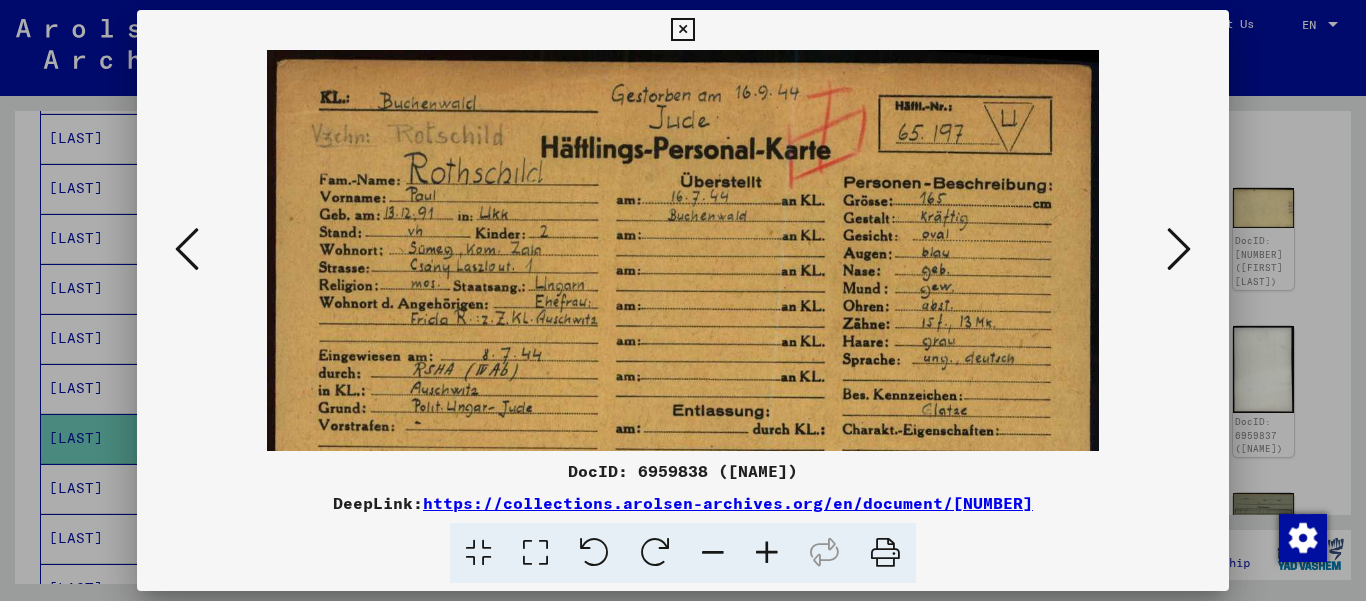 click at bounding box center [767, 553] 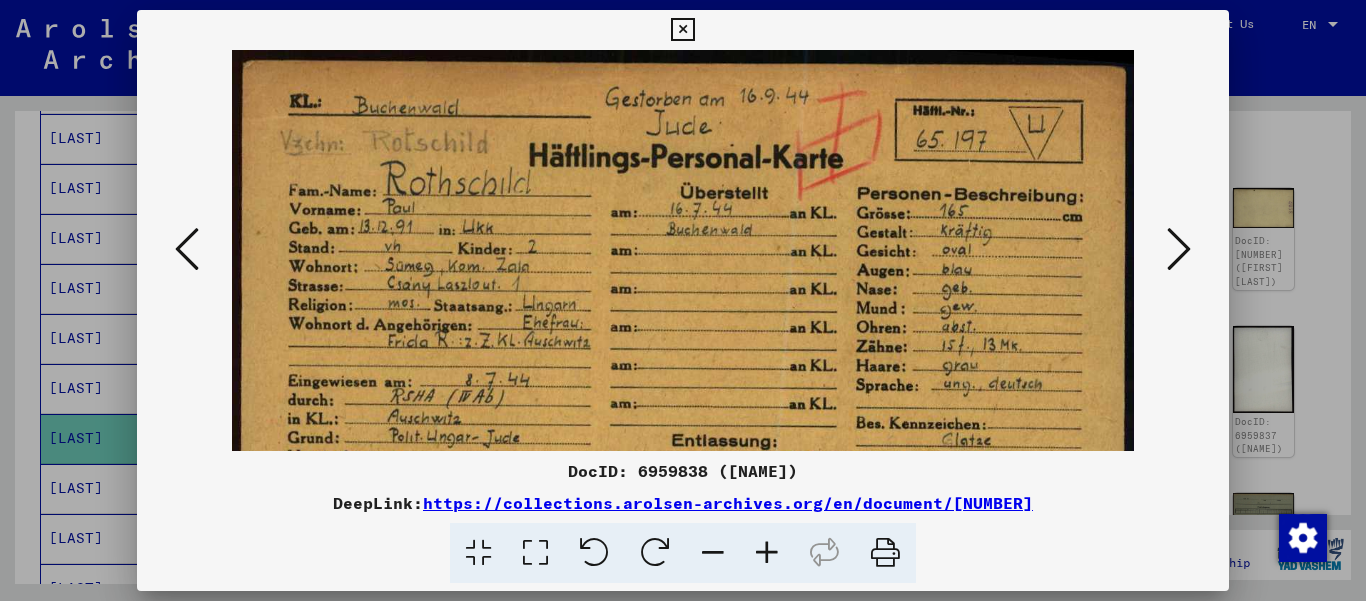 drag, startPoint x: 713, startPoint y: 302, endPoint x: 719, endPoint y: 334, distance: 32.55764 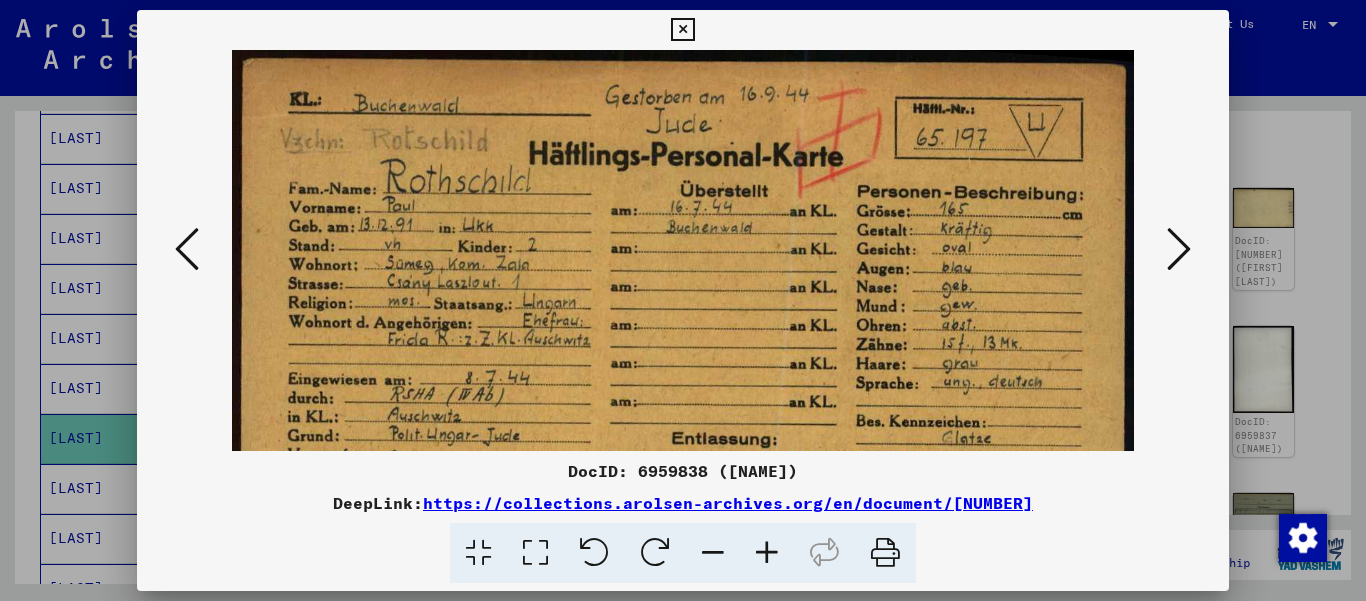 scroll, scrollTop: 0, scrollLeft: 0, axis: both 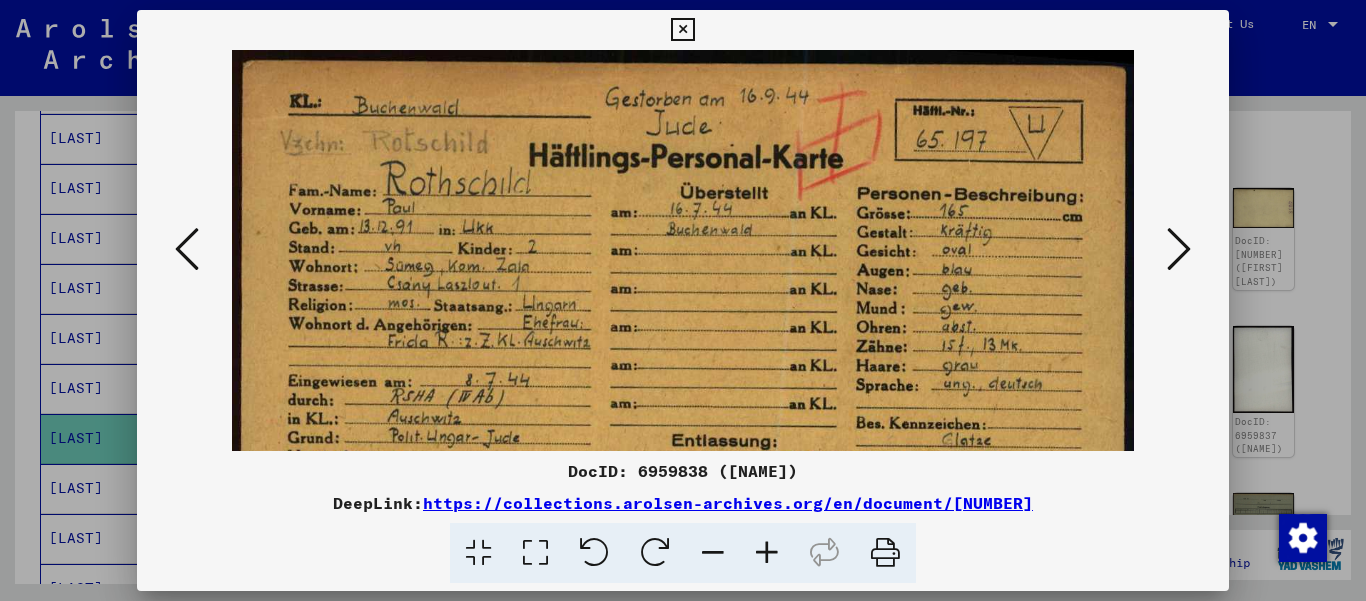 drag, startPoint x: 718, startPoint y: 306, endPoint x: 735, endPoint y: 325, distance: 25.495098 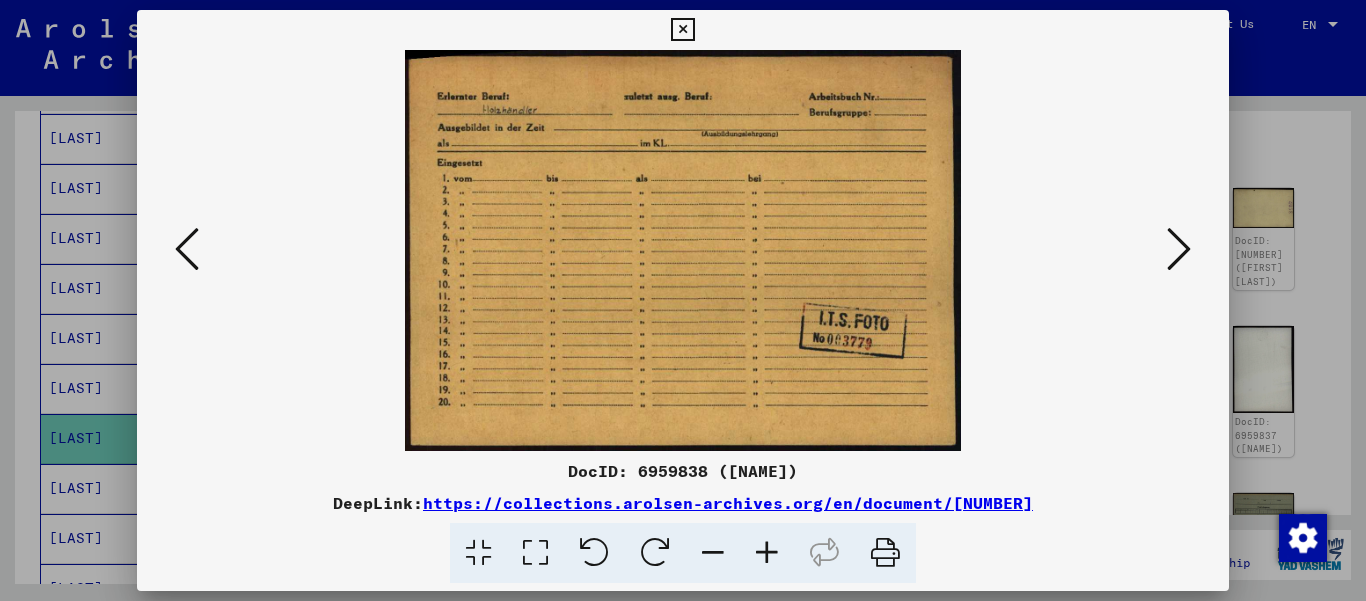 click at bounding box center (1179, 249) 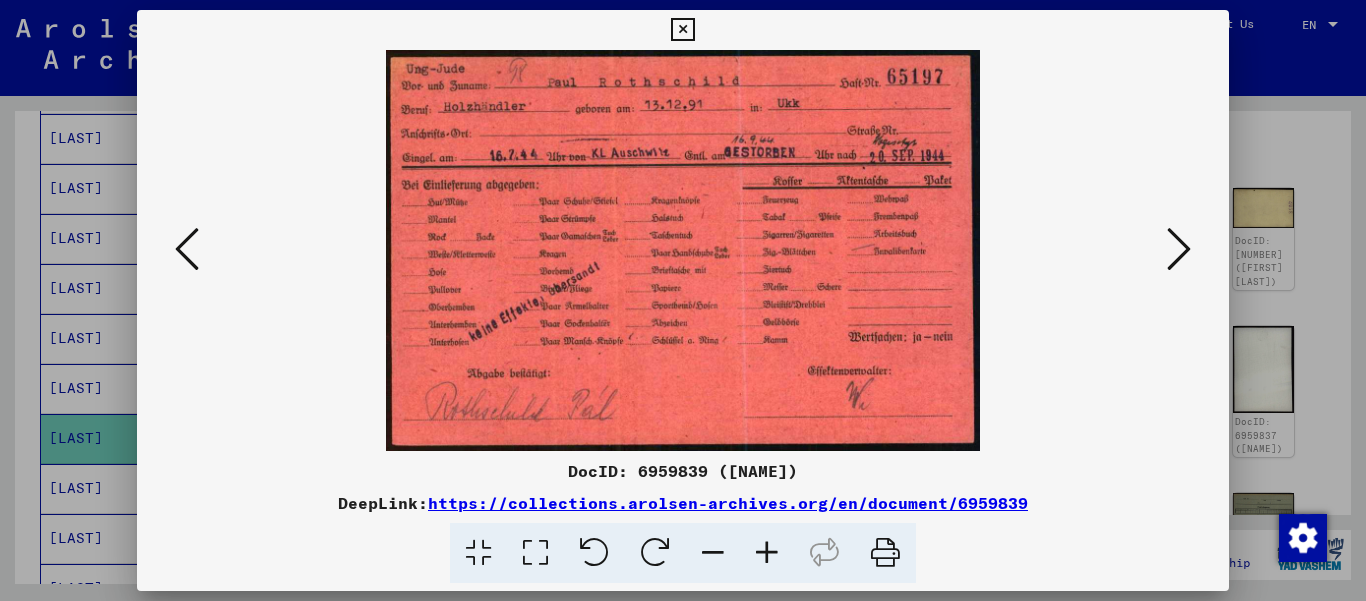 click at bounding box center (1179, 249) 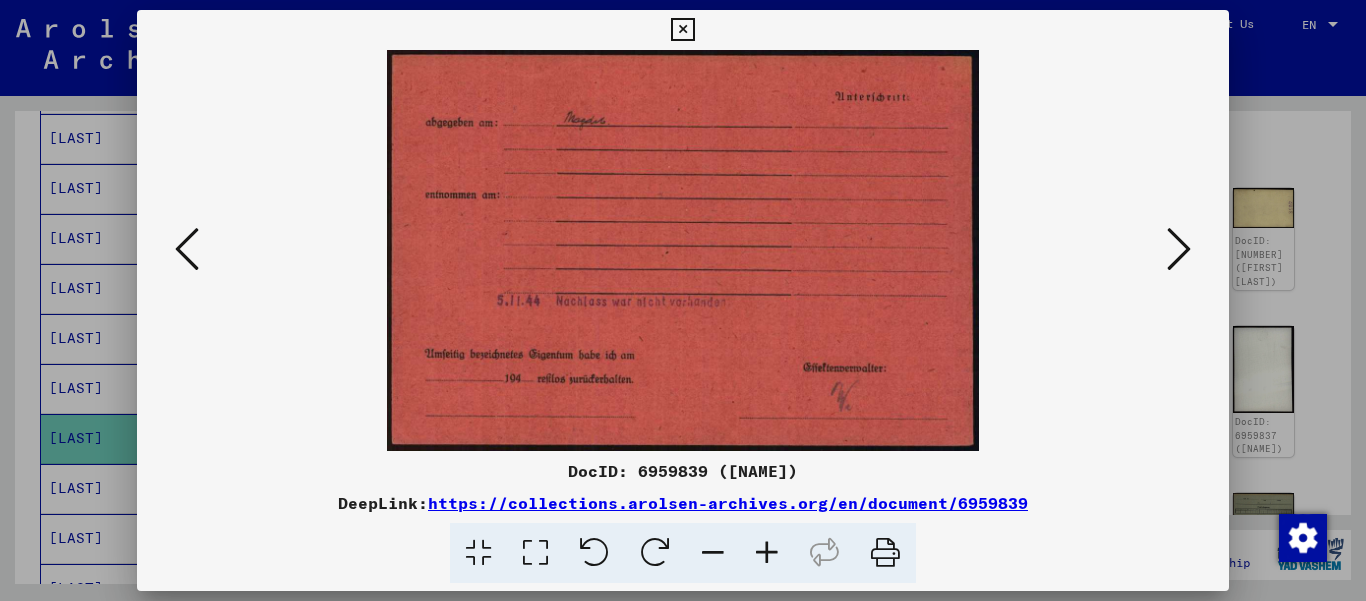 click at bounding box center (1179, 249) 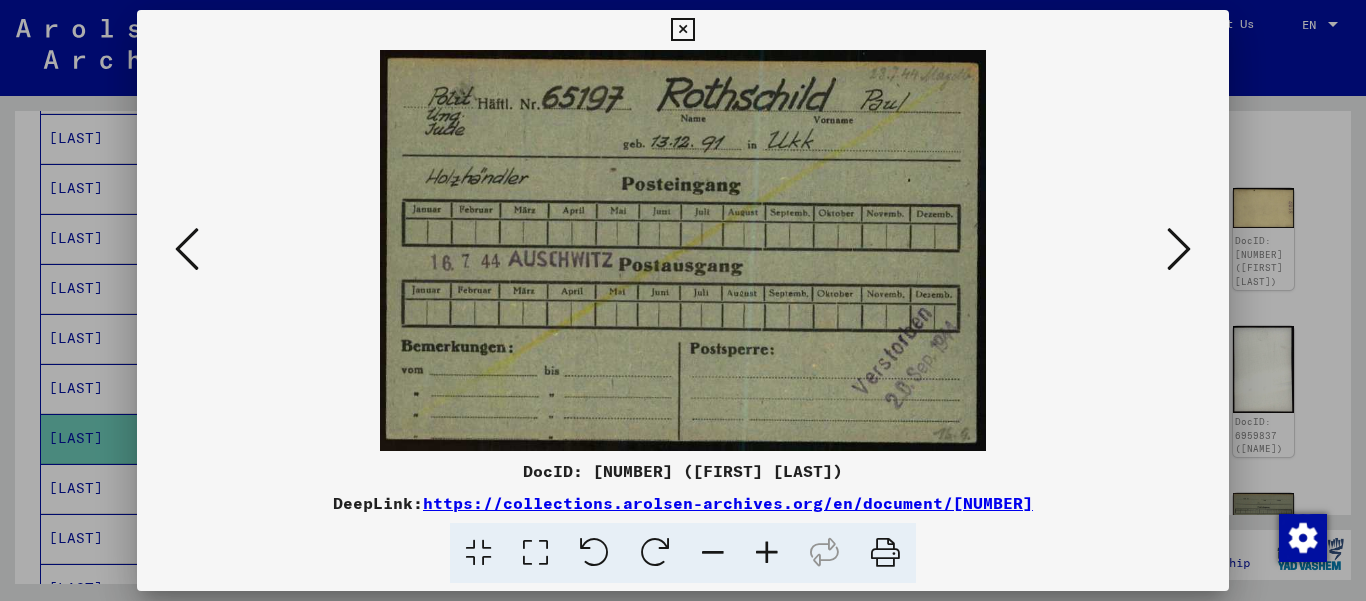 click at bounding box center (1179, 249) 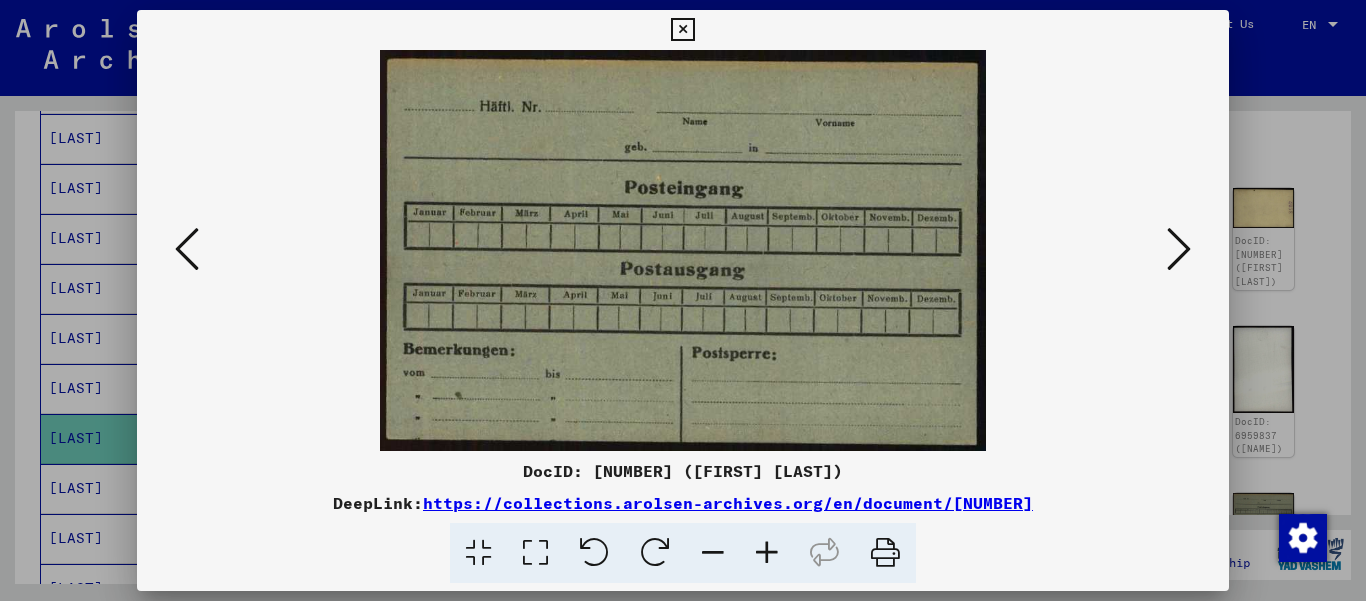 click at bounding box center (1179, 249) 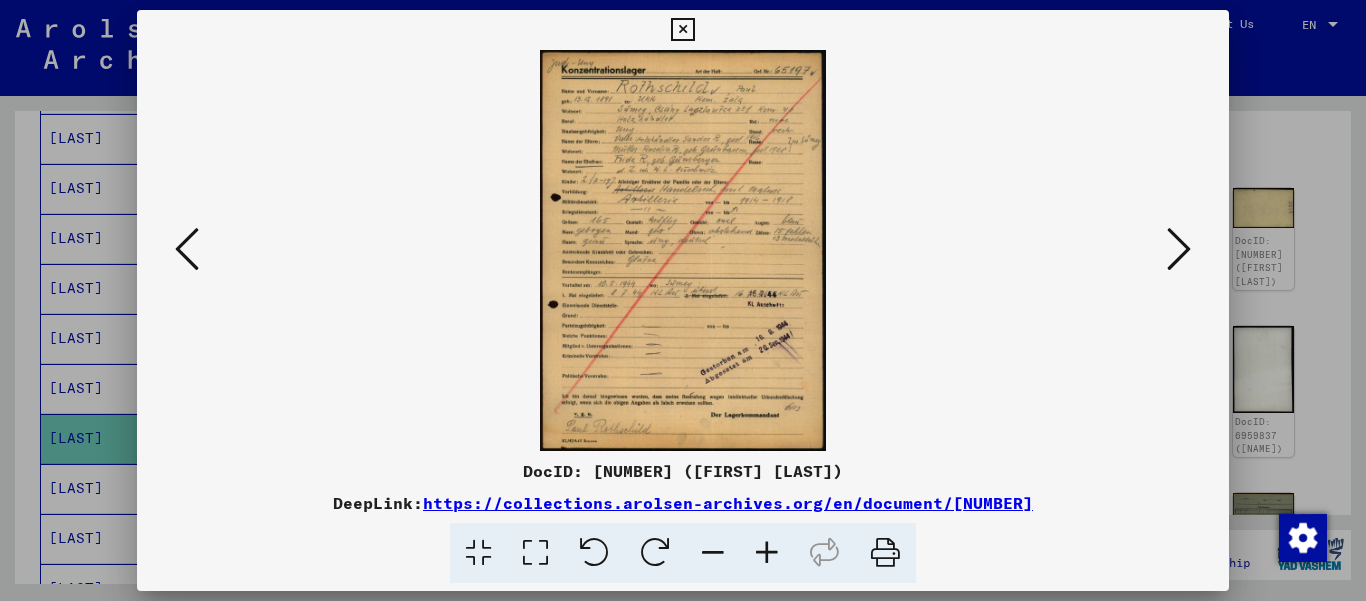 click at bounding box center [767, 553] 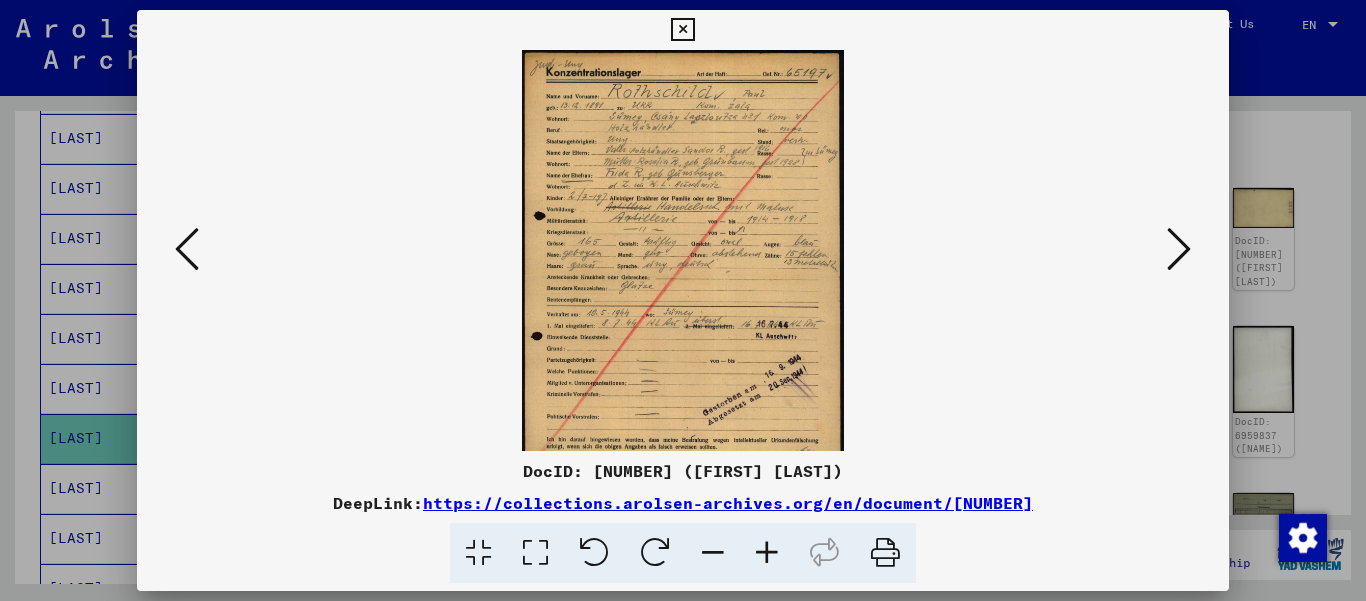 click at bounding box center [767, 553] 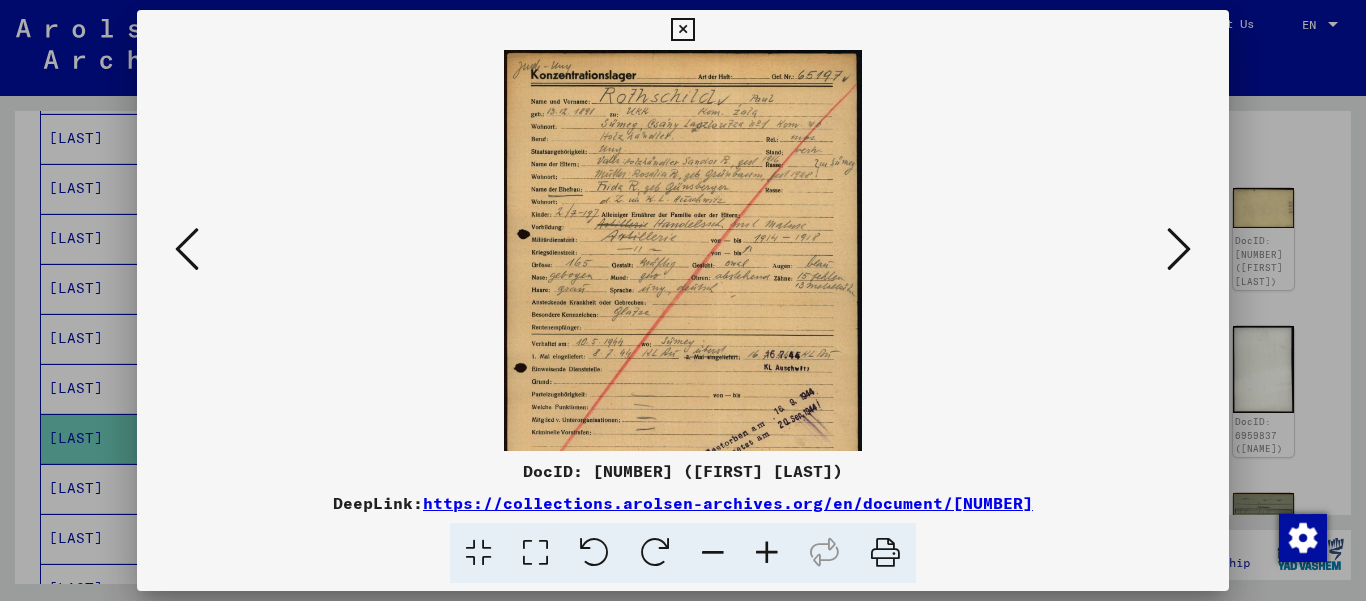 click at bounding box center [767, 553] 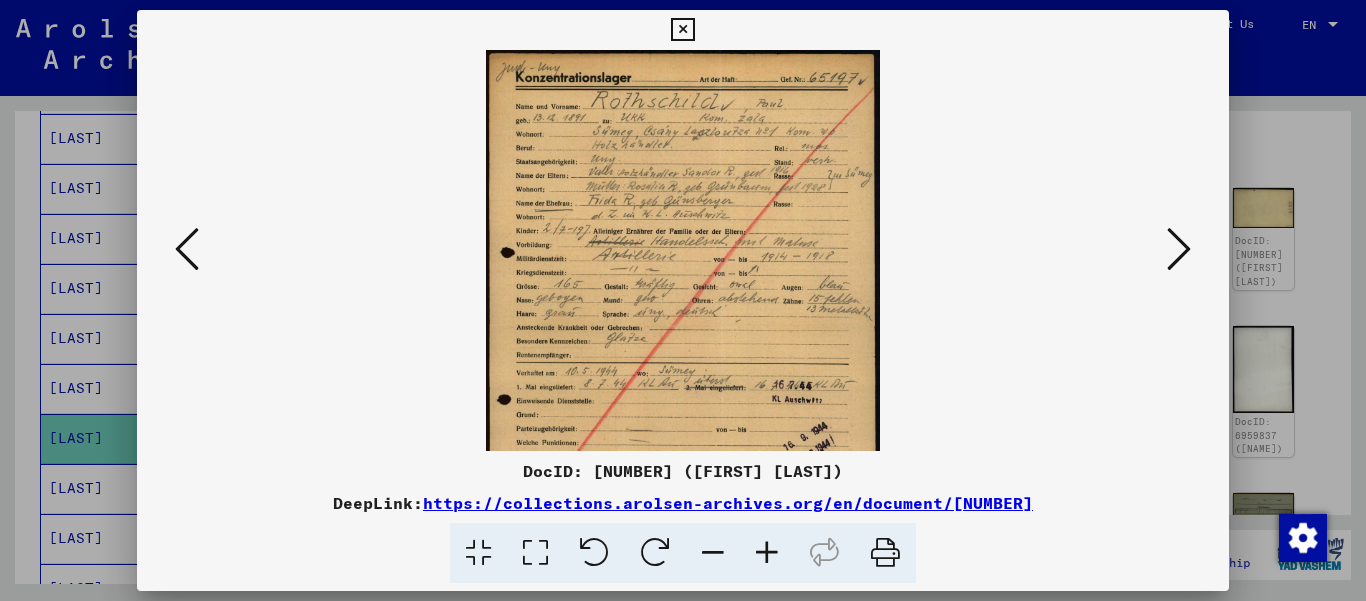 click at bounding box center [767, 553] 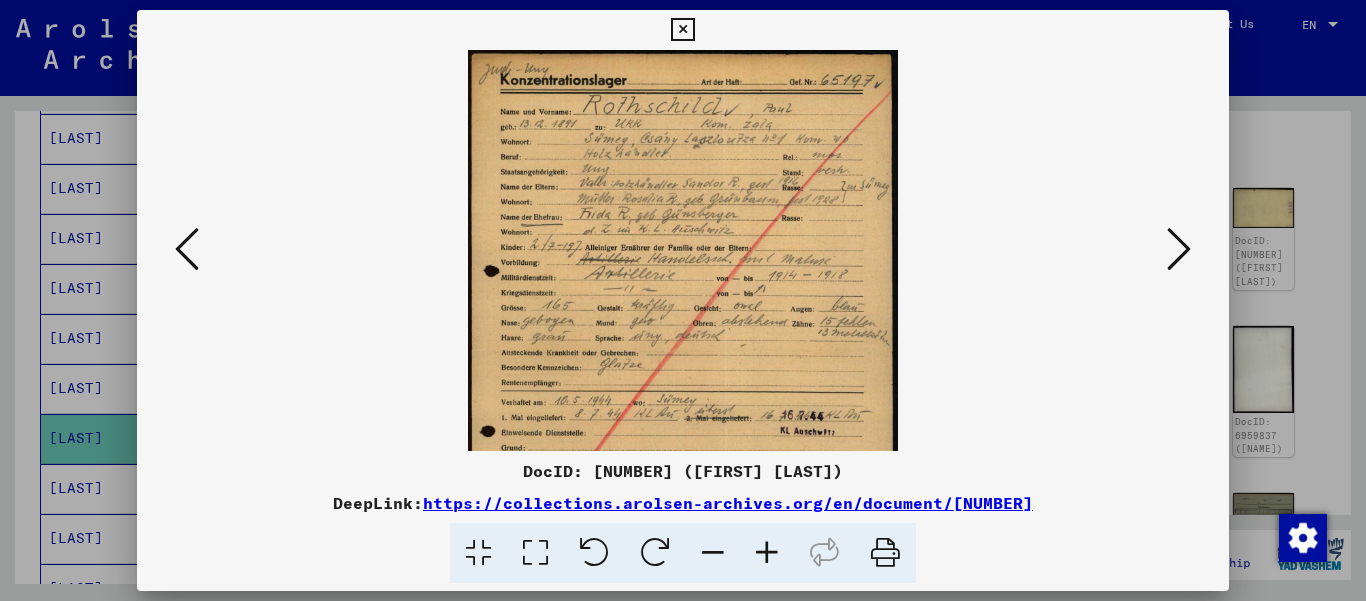 click at bounding box center [767, 553] 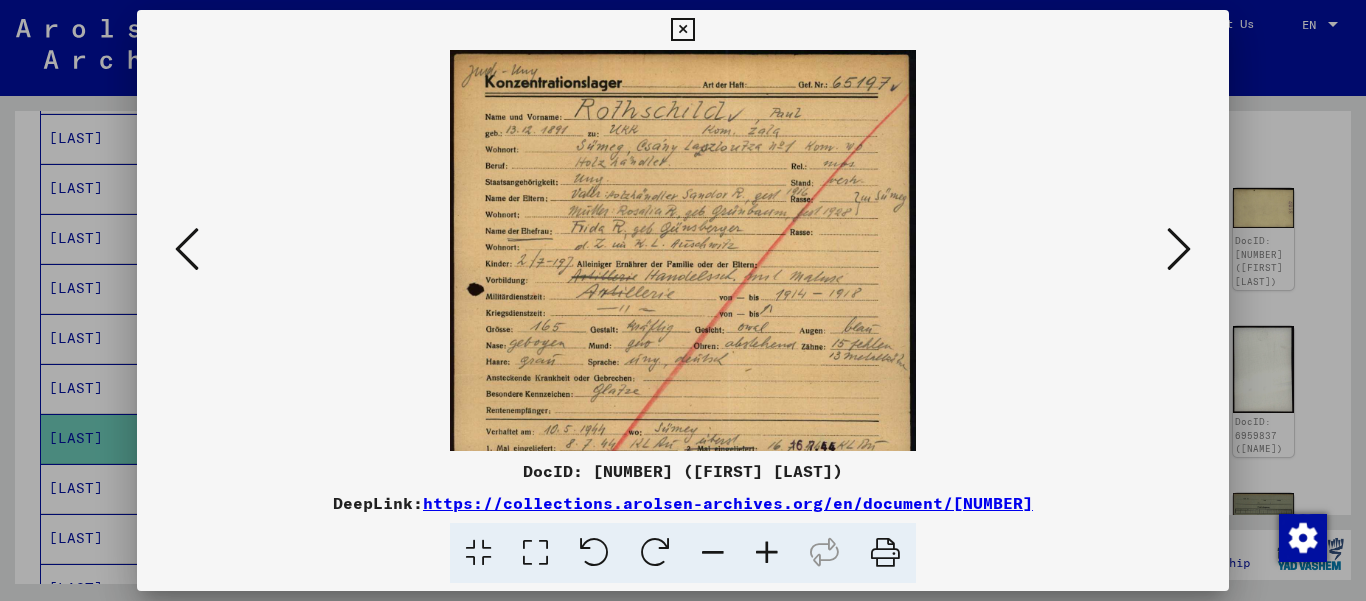 click at bounding box center [767, 553] 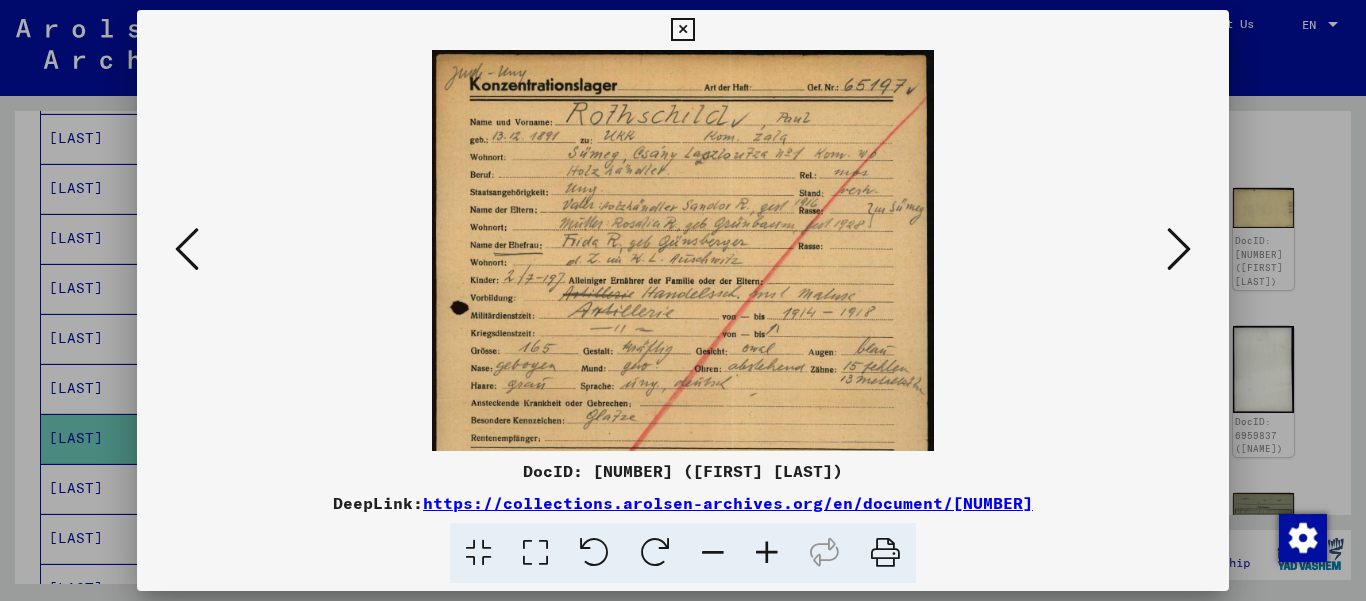 click at bounding box center [767, 553] 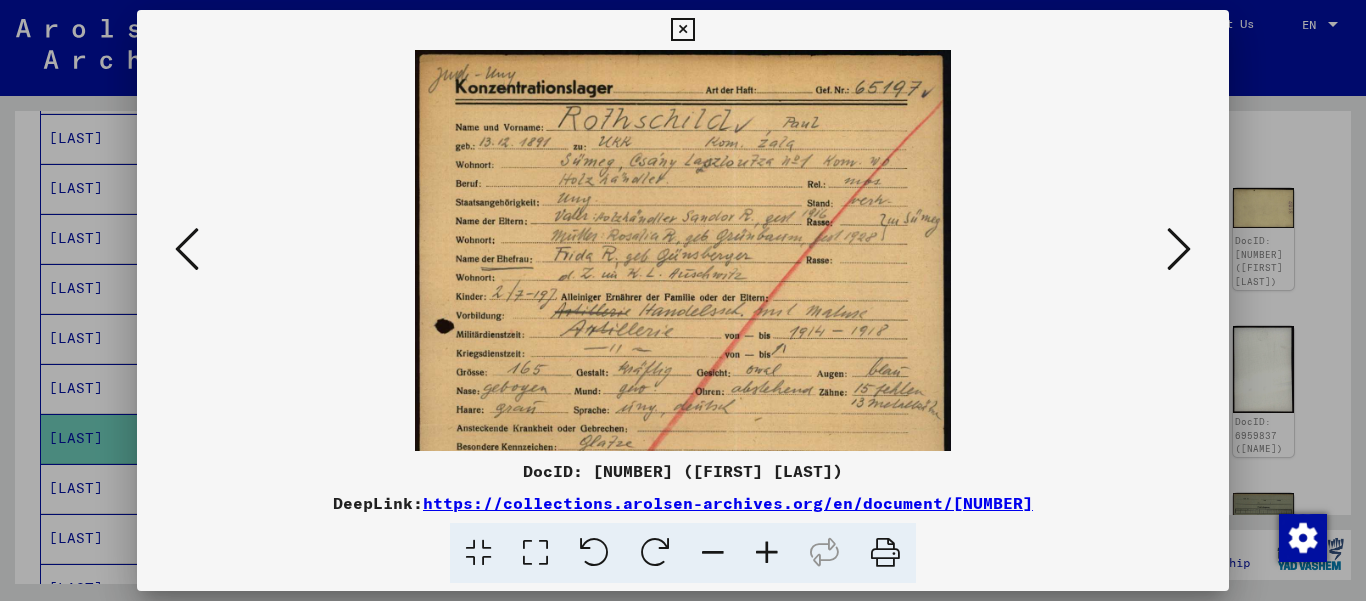 click at bounding box center [767, 553] 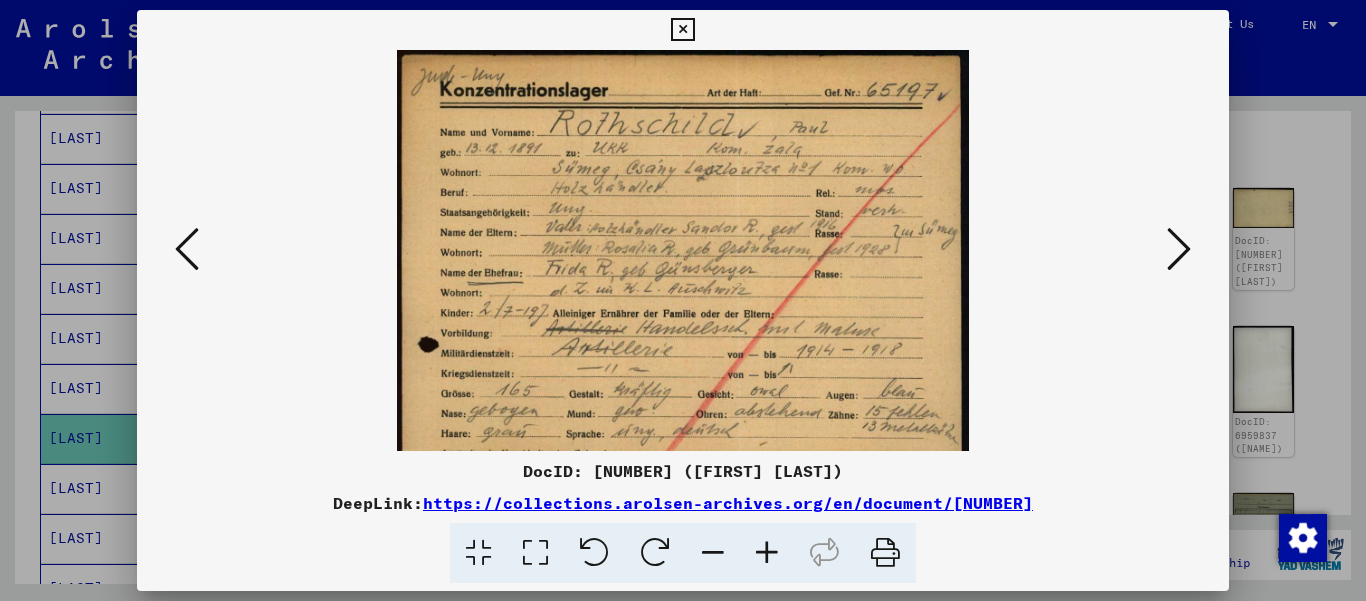 click at bounding box center [767, 553] 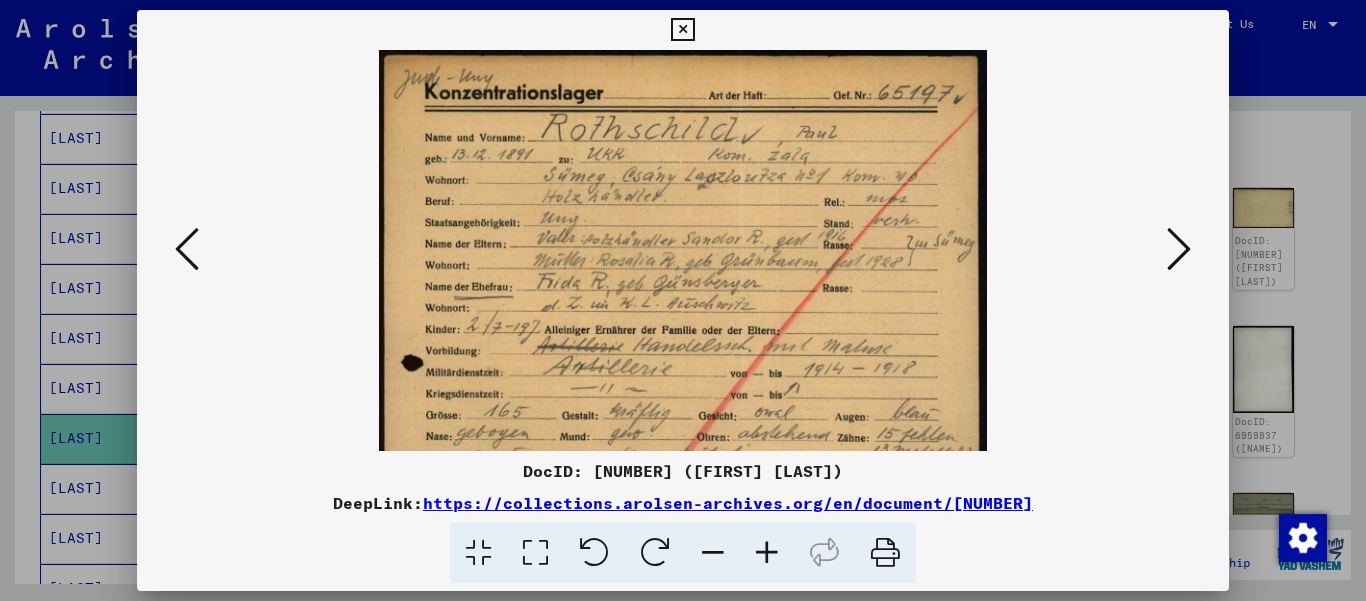 click at bounding box center (767, 553) 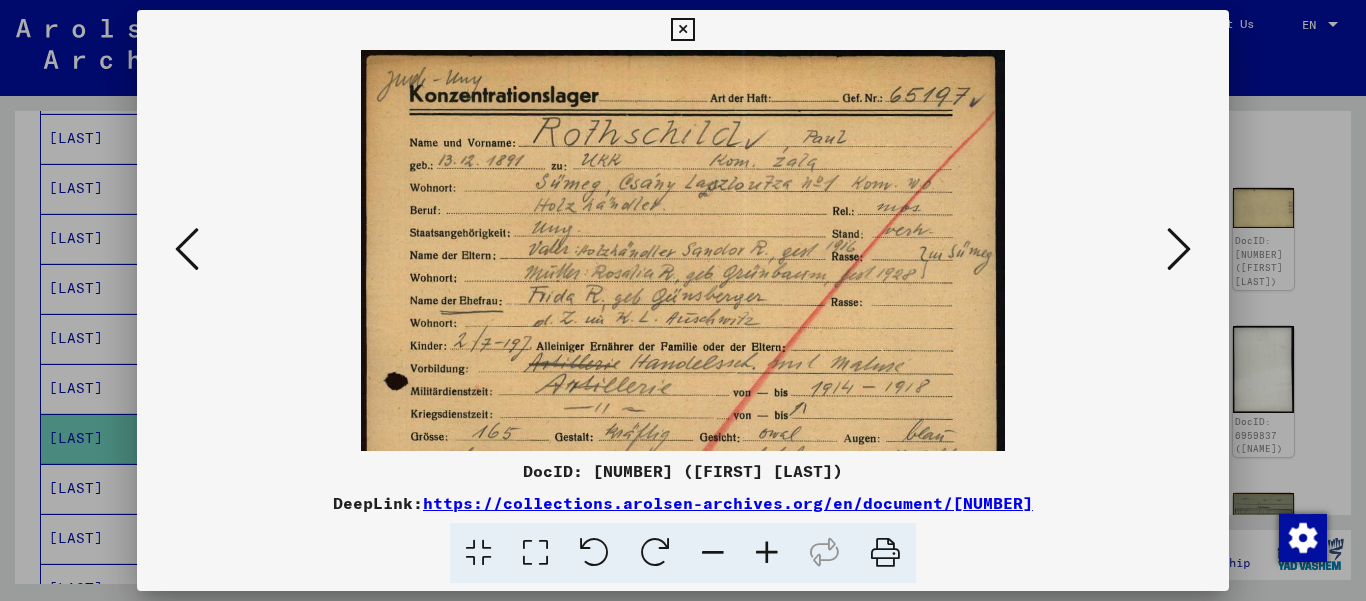 click at bounding box center (767, 553) 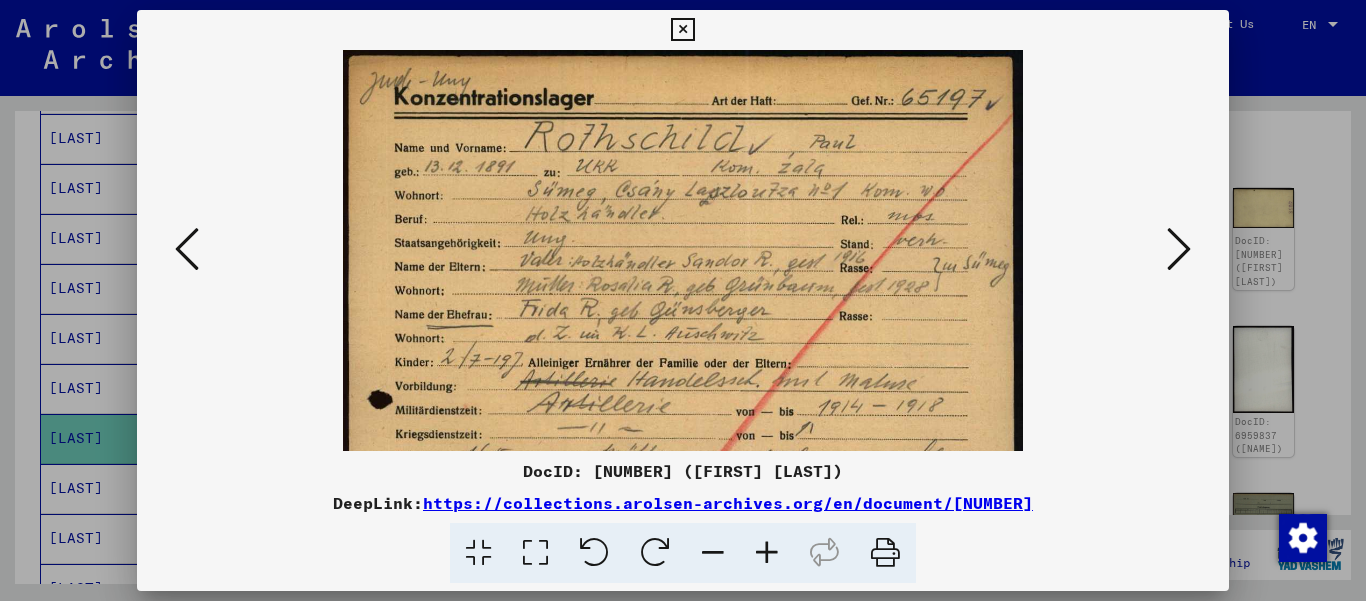 click at bounding box center (1179, 249) 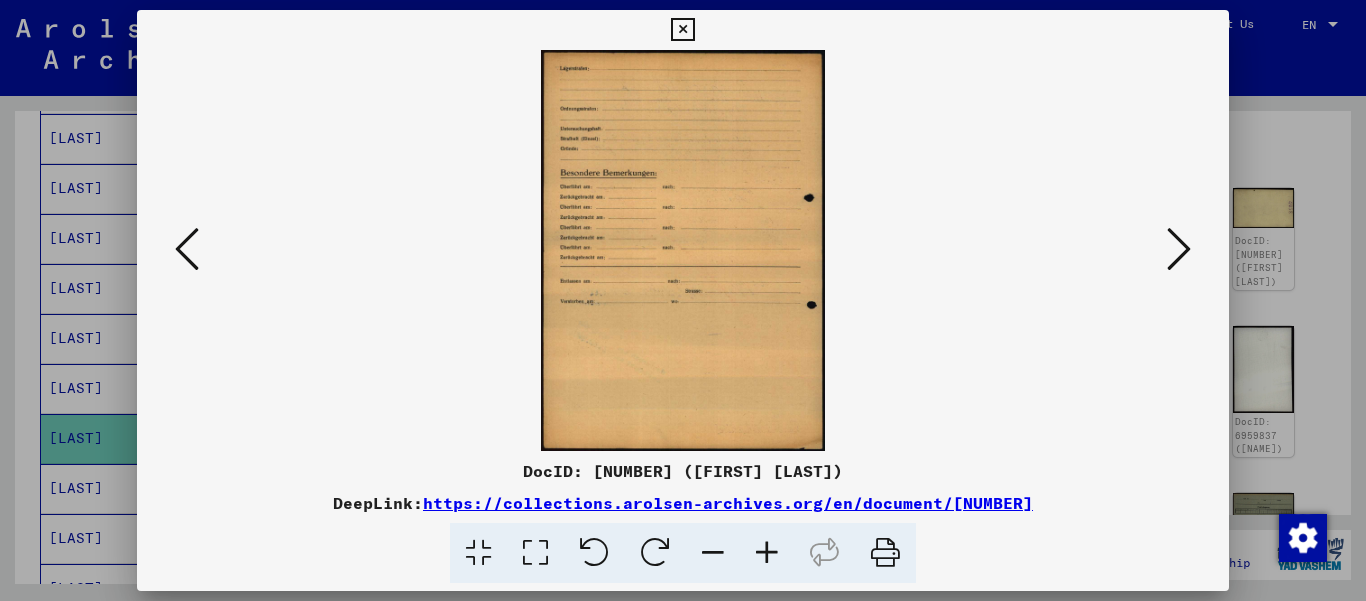 click at bounding box center (1179, 249) 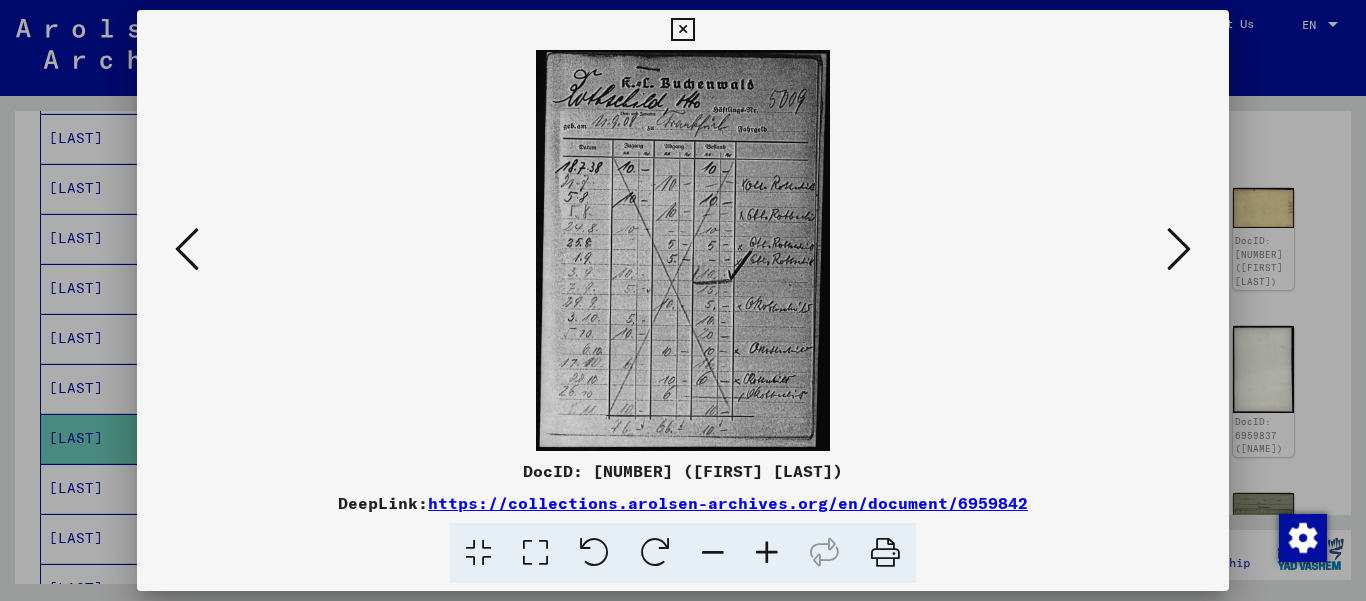 click at bounding box center [1179, 249] 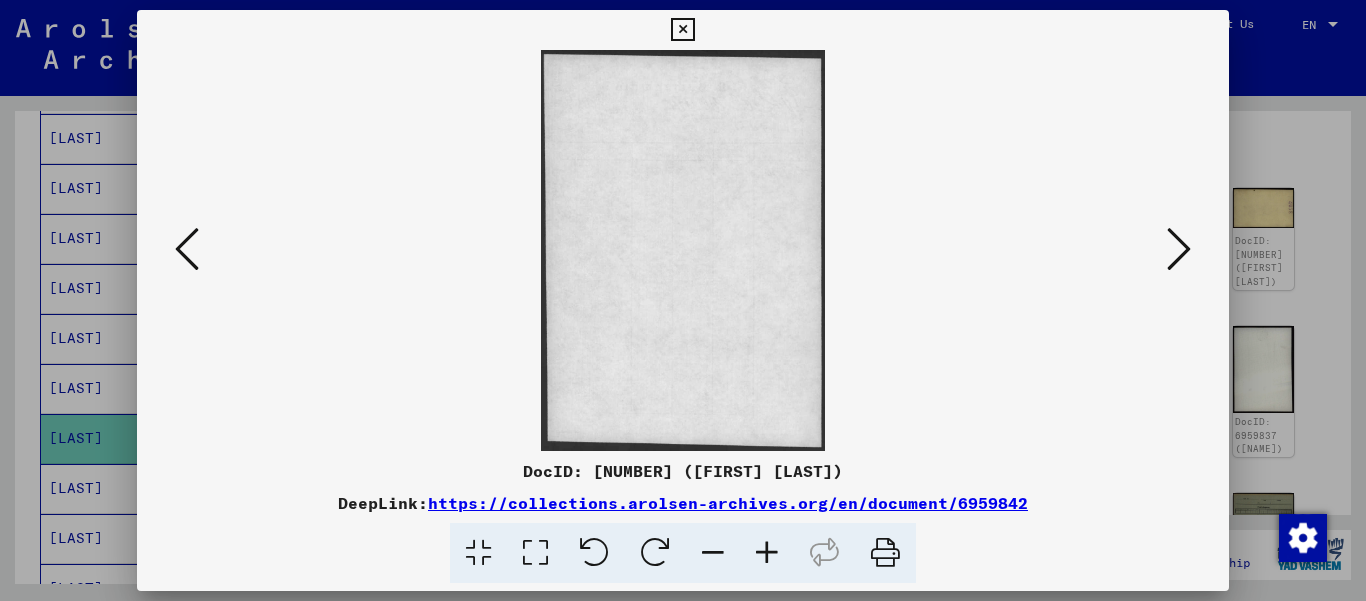click at bounding box center [1179, 249] 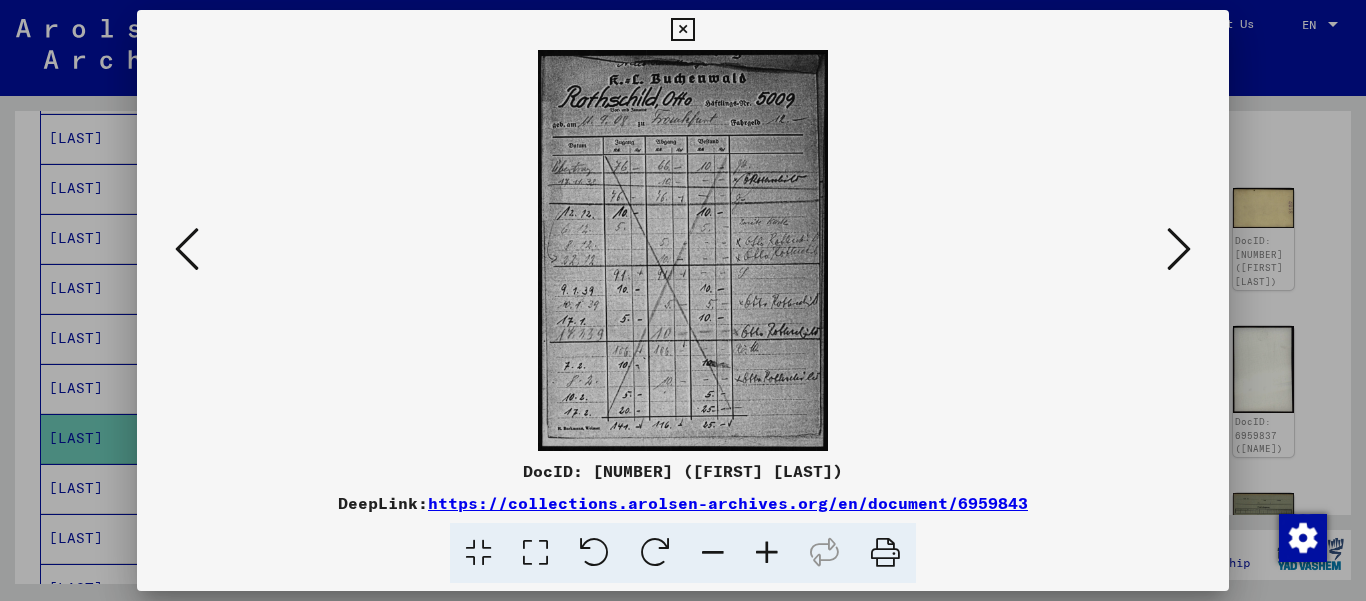 click at bounding box center (1179, 249) 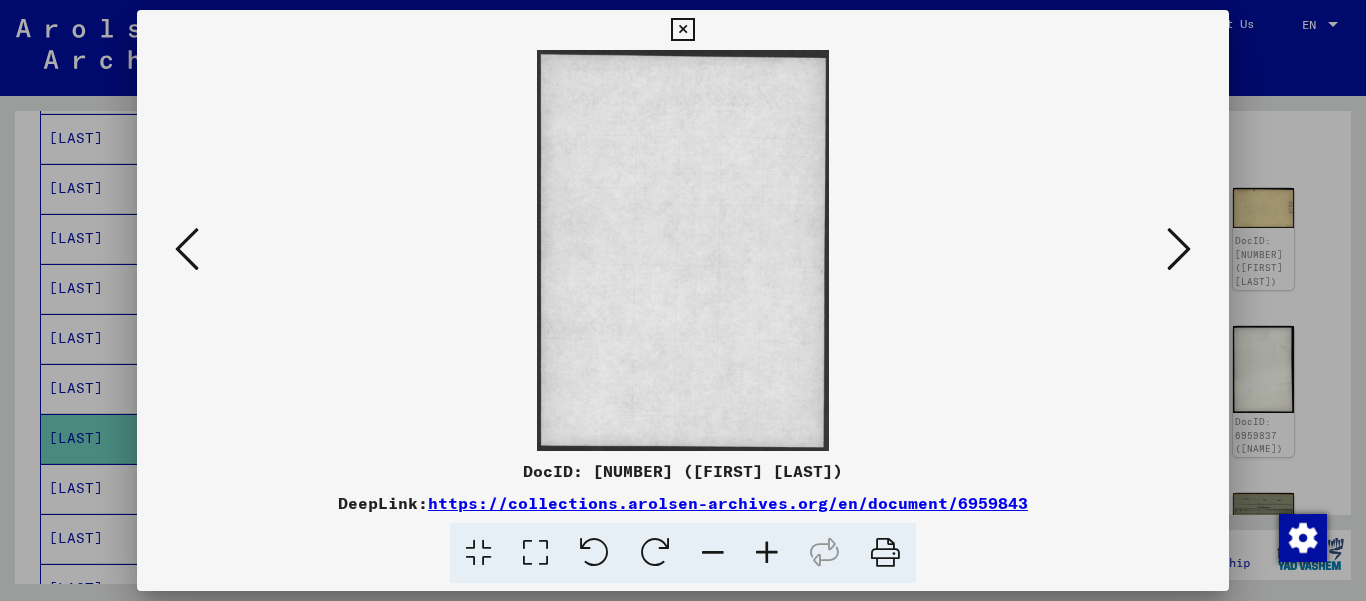 click at bounding box center [187, 249] 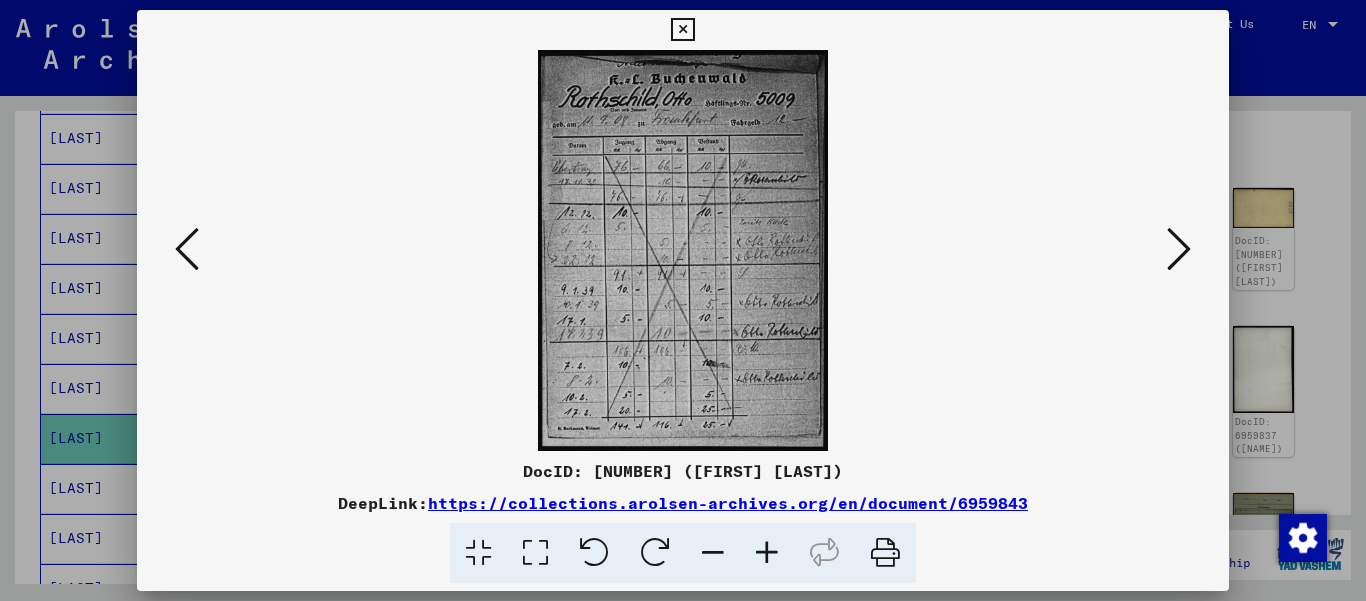 click at bounding box center (767, 553) 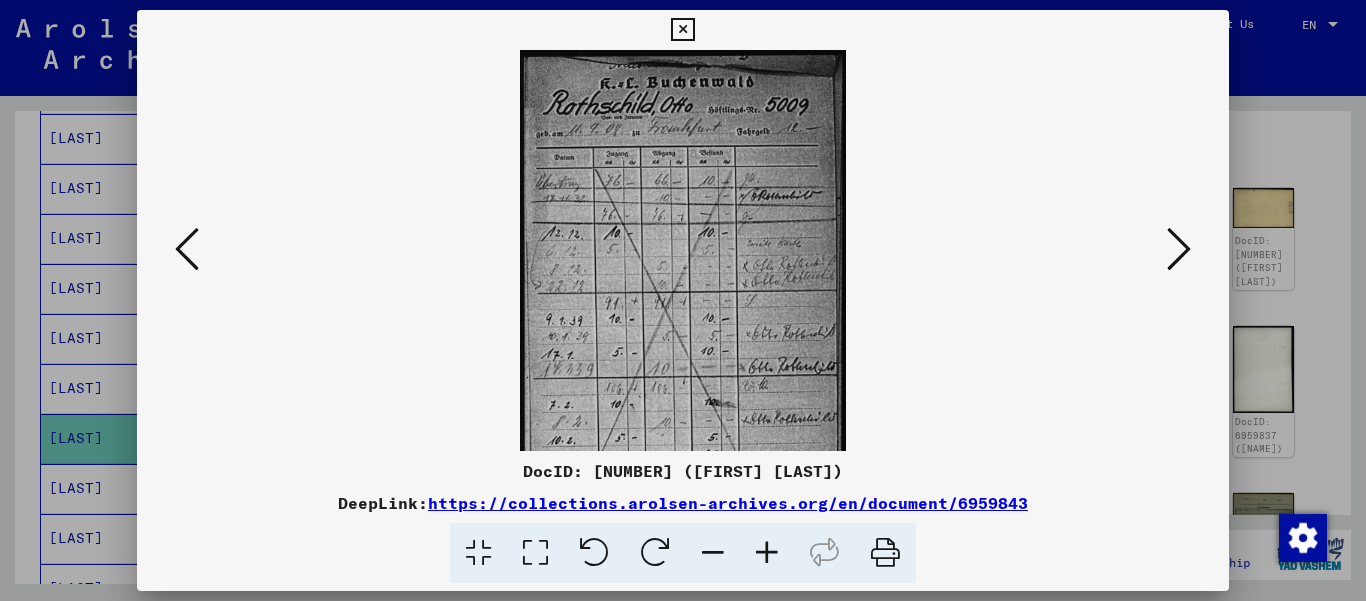 click at bounding box center [767, 553] 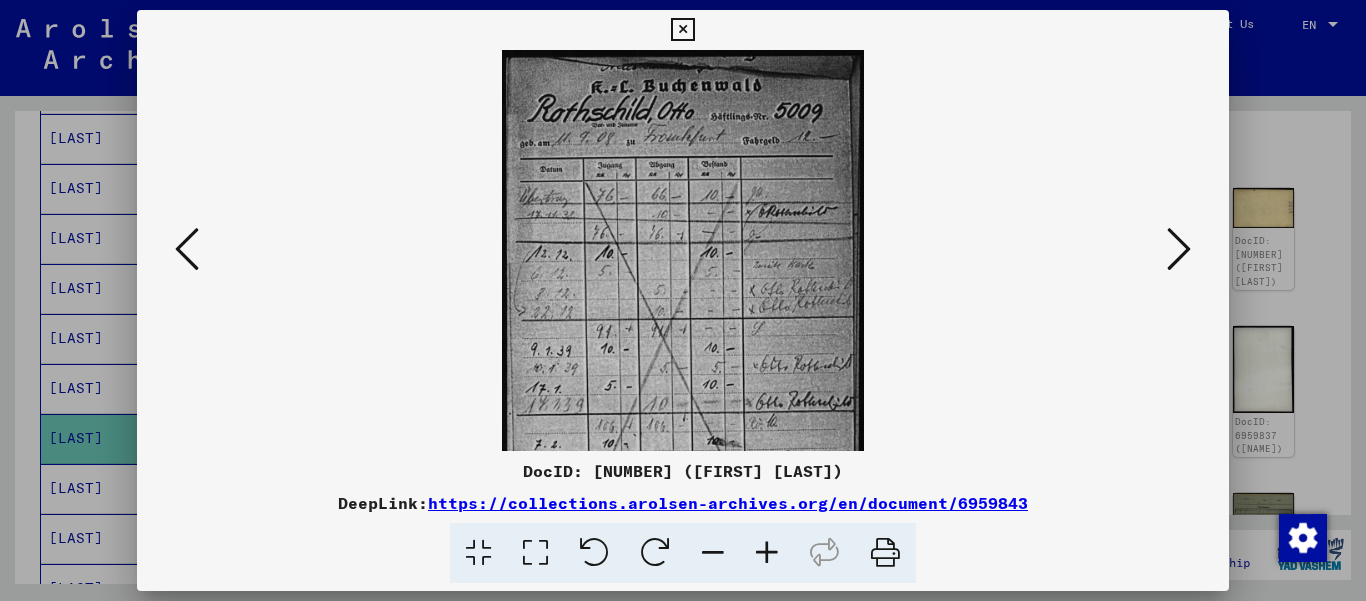 click at bounding box center [767, 553] 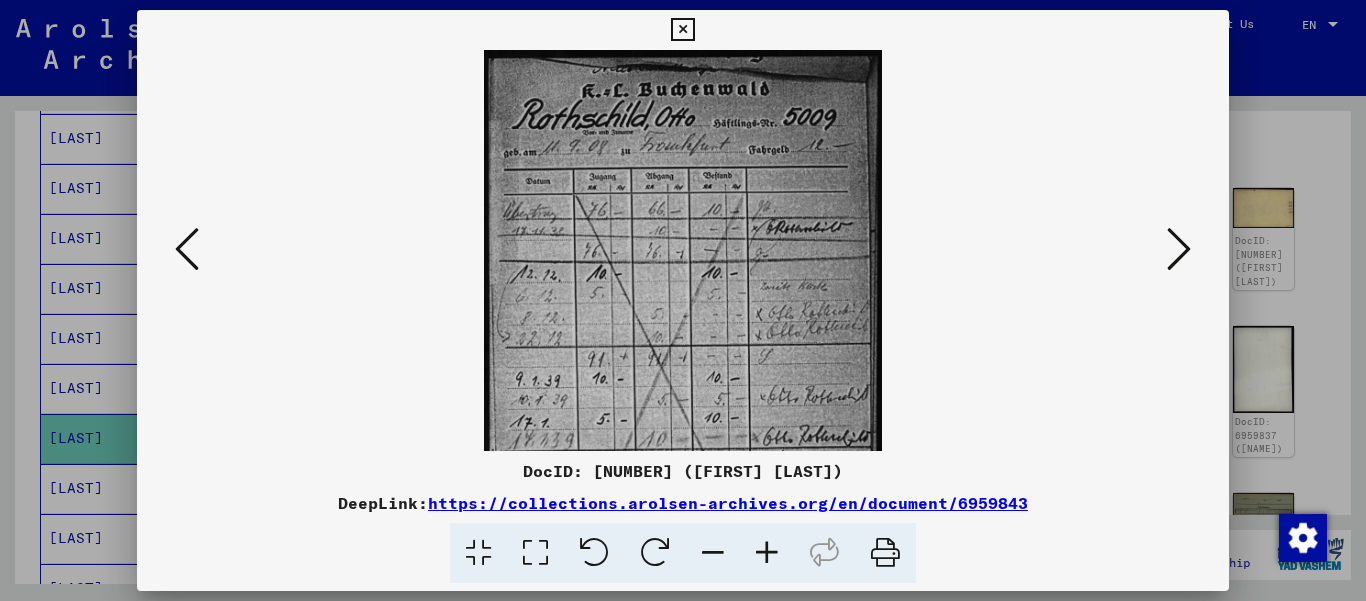 click at bounding box center (767, 553) 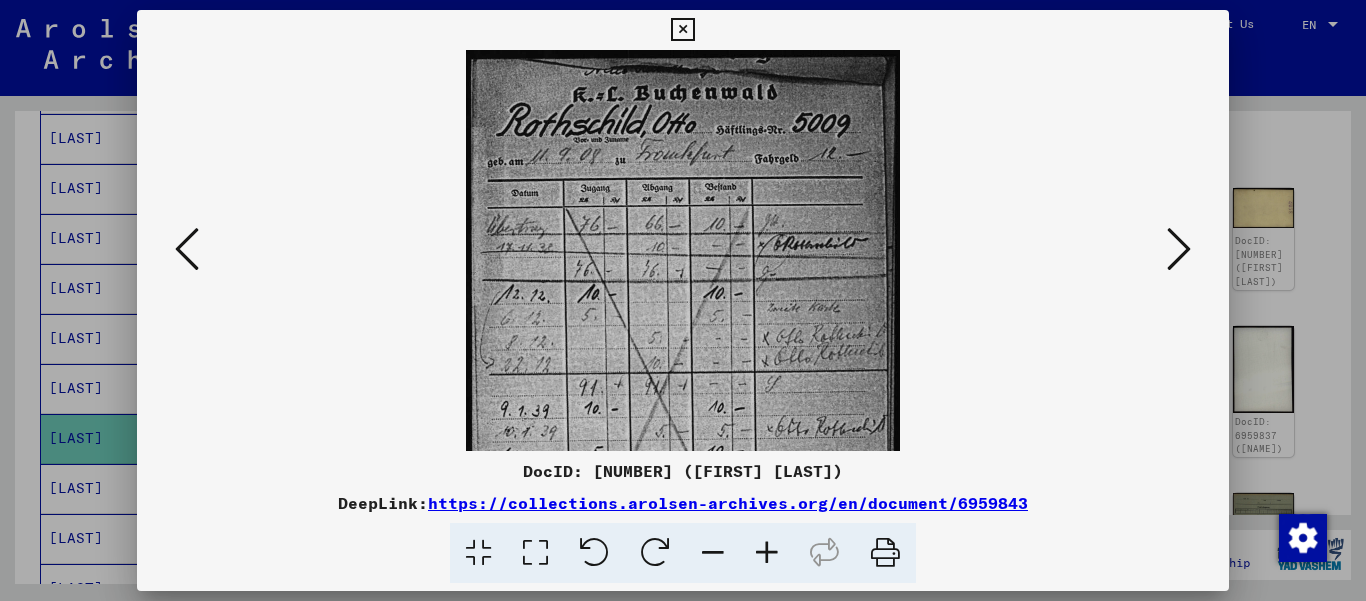 click at bounding box center (767, 553) 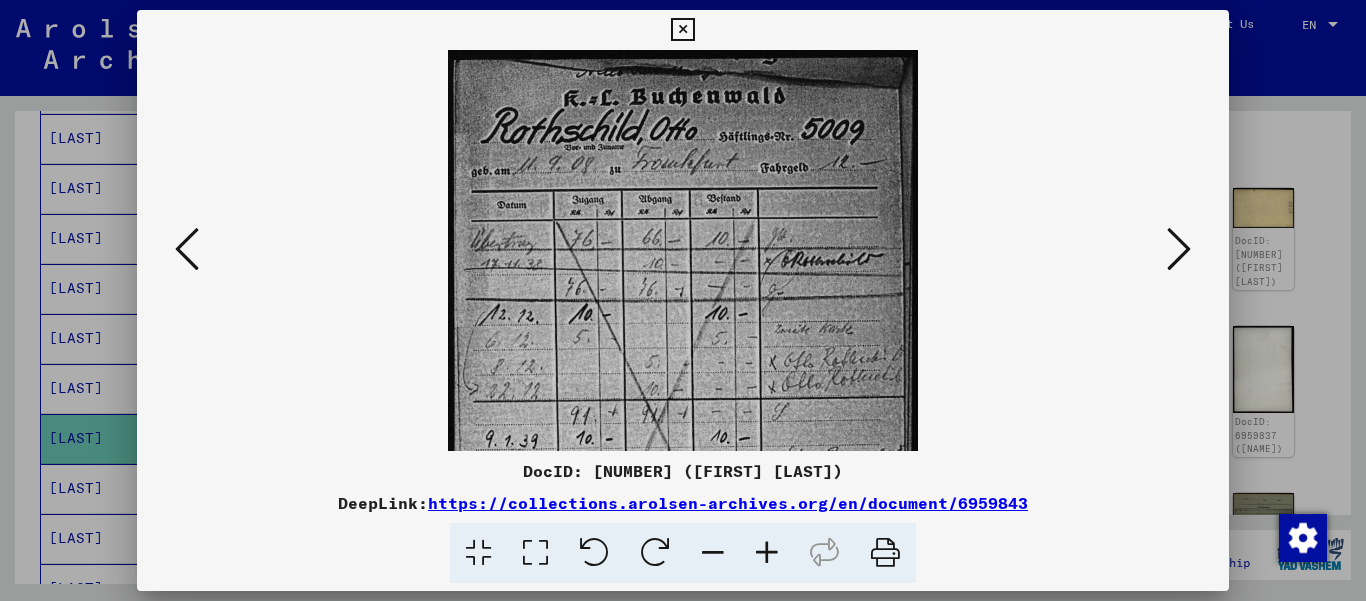 click at bounding box center [767, 553] 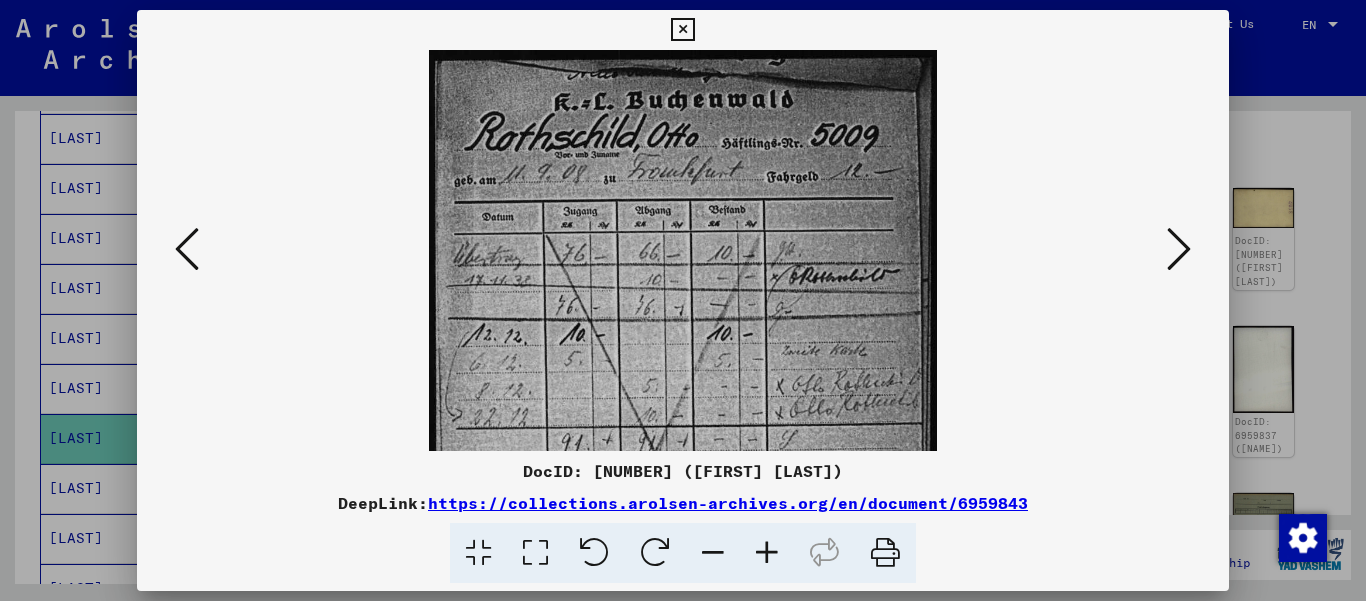 click at bounding box center [767, 553] 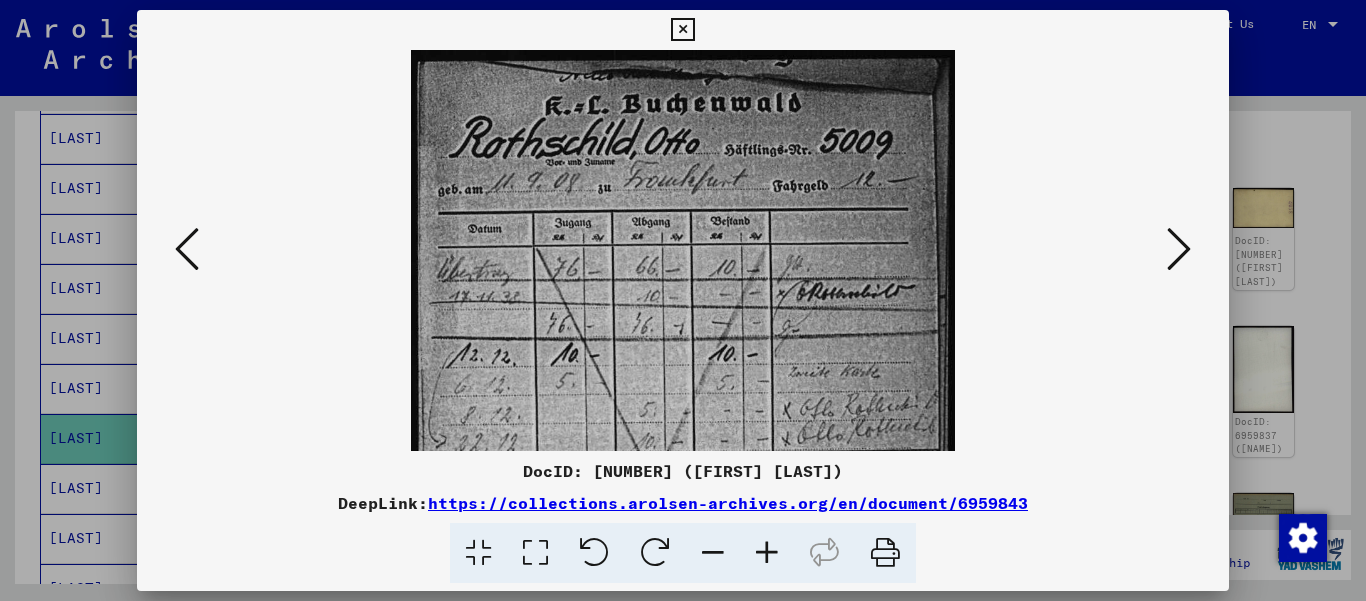 click at bounding box center [767, 553] 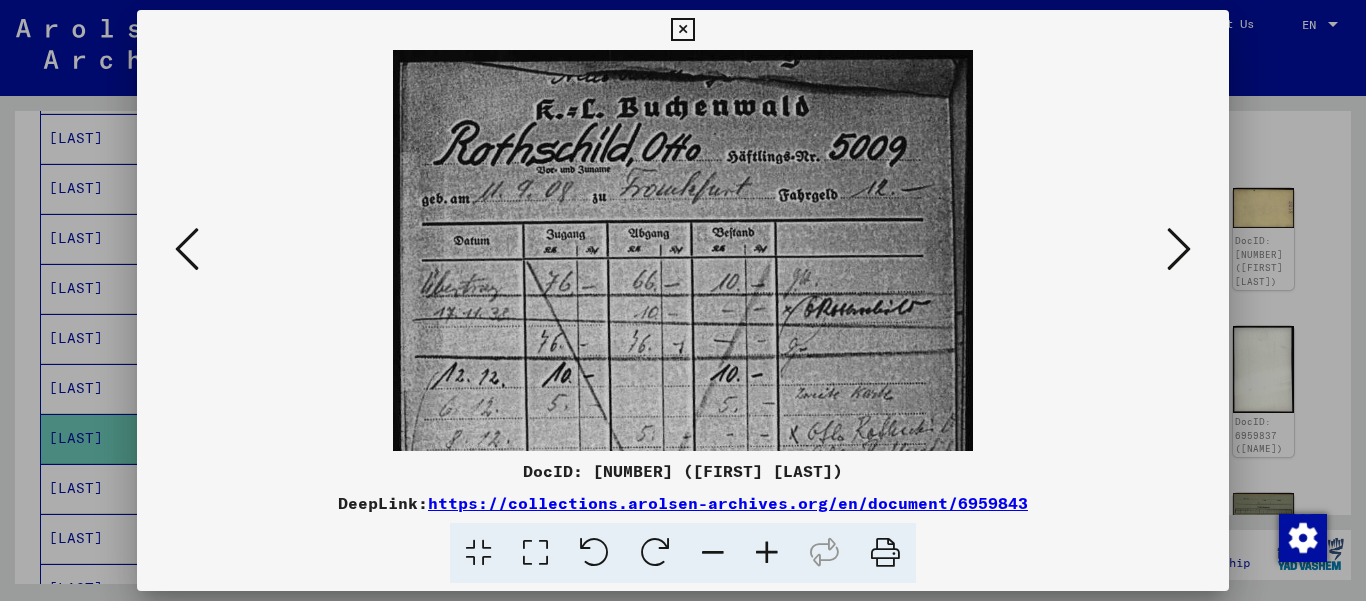 click at bounding box center (1179, 249) 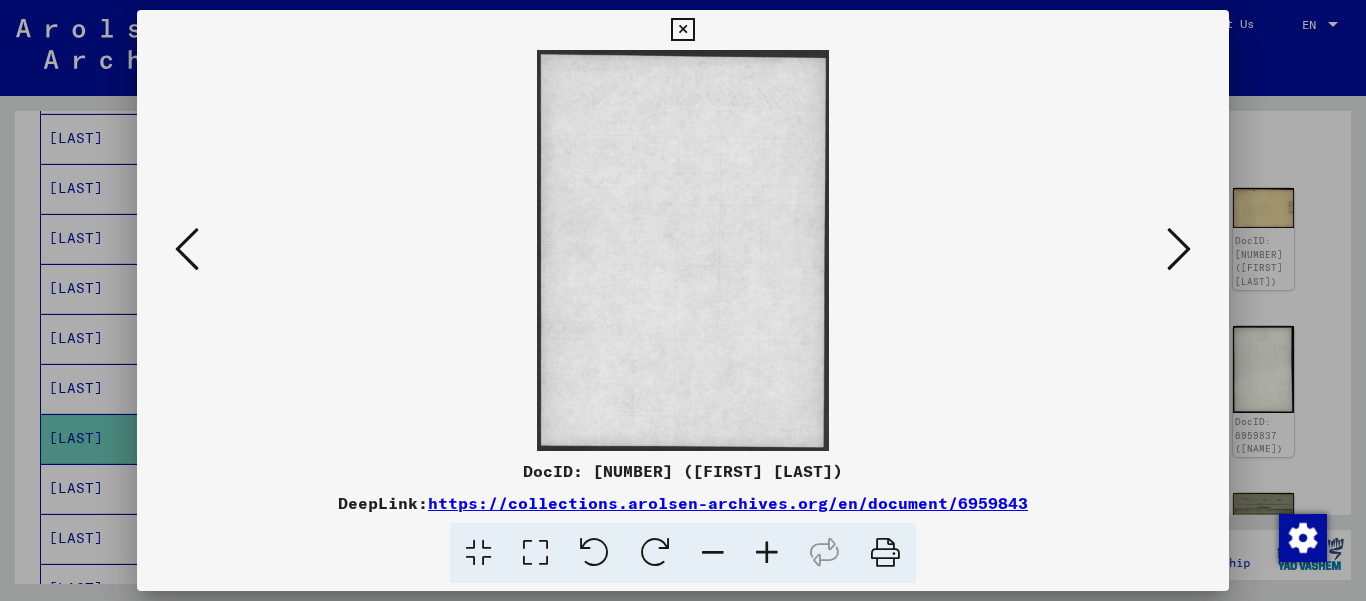 click at bounding box center [1179, 249] 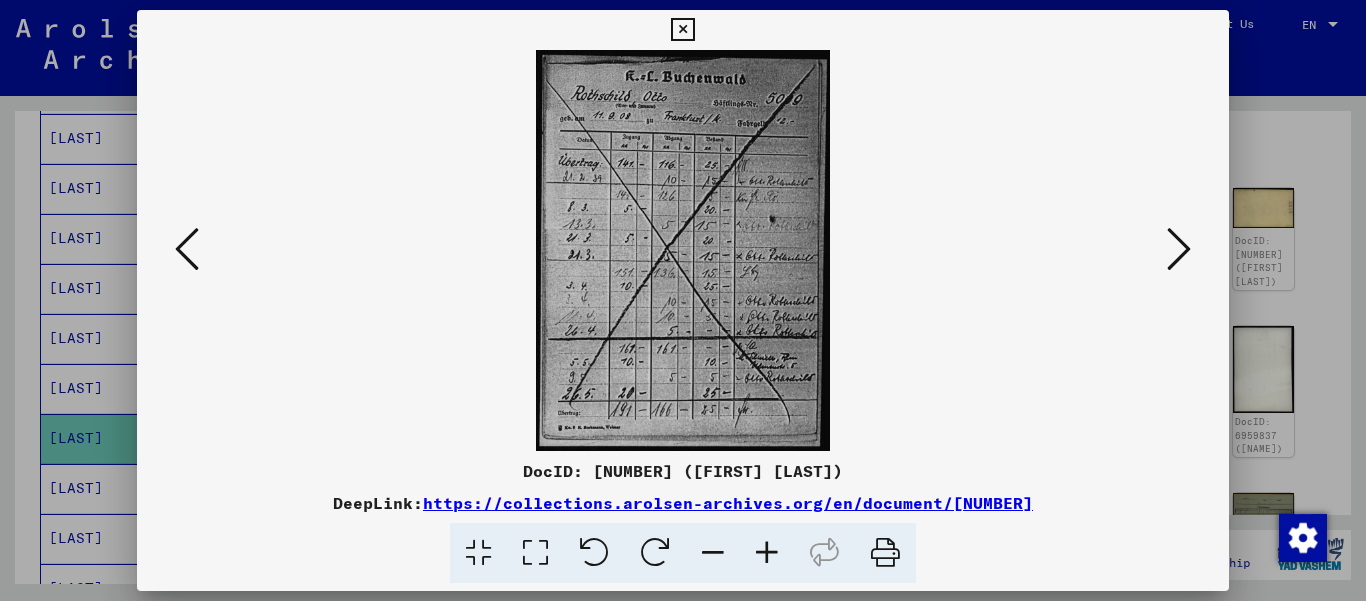 click at bounding box center [1179, 249] 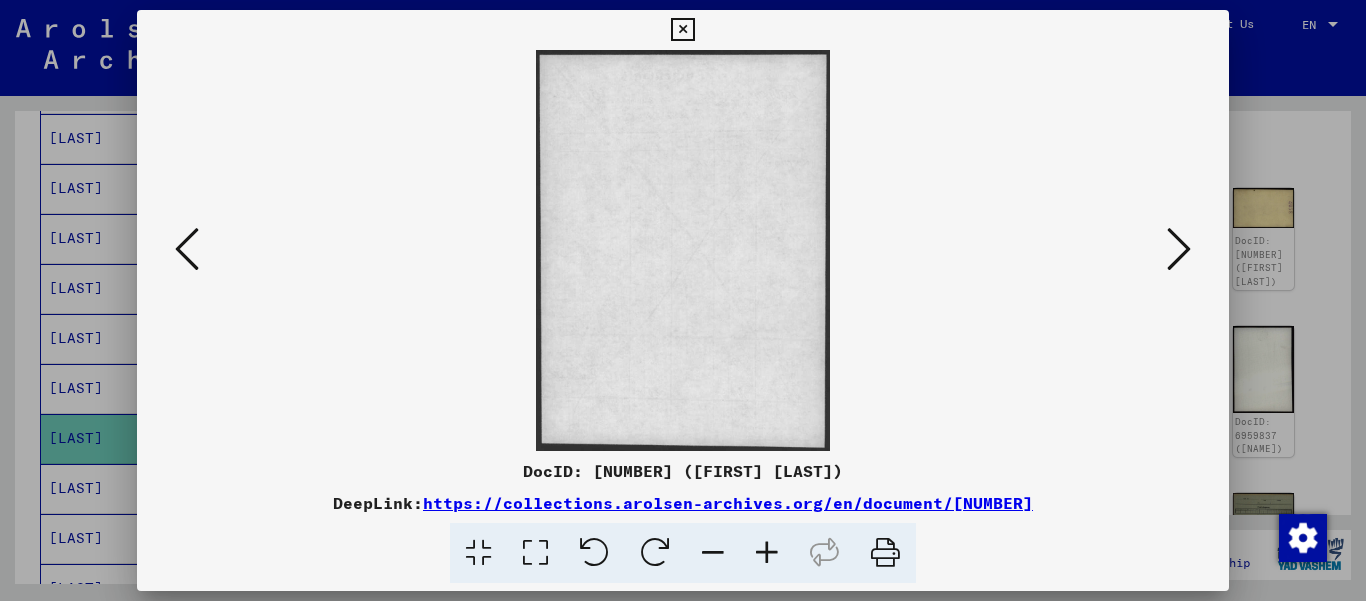 click at bounding box center (1179, 249) 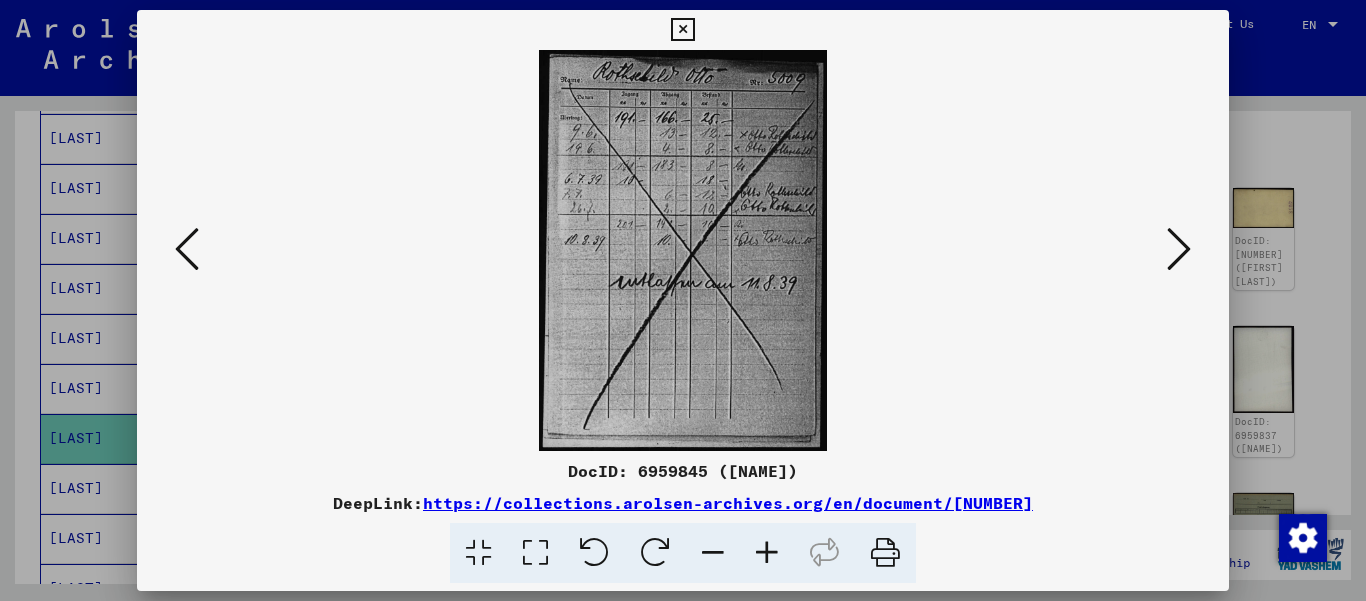 click at bounding box center [1179, 249] 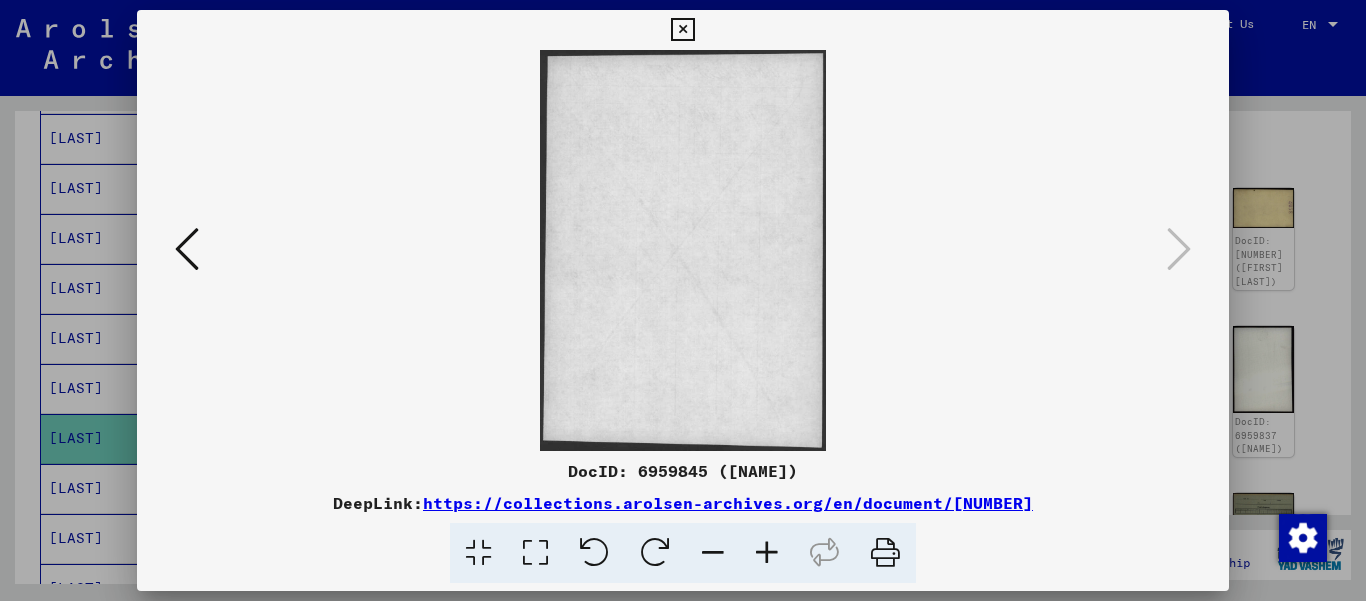 click at bounding box center [682, 30] 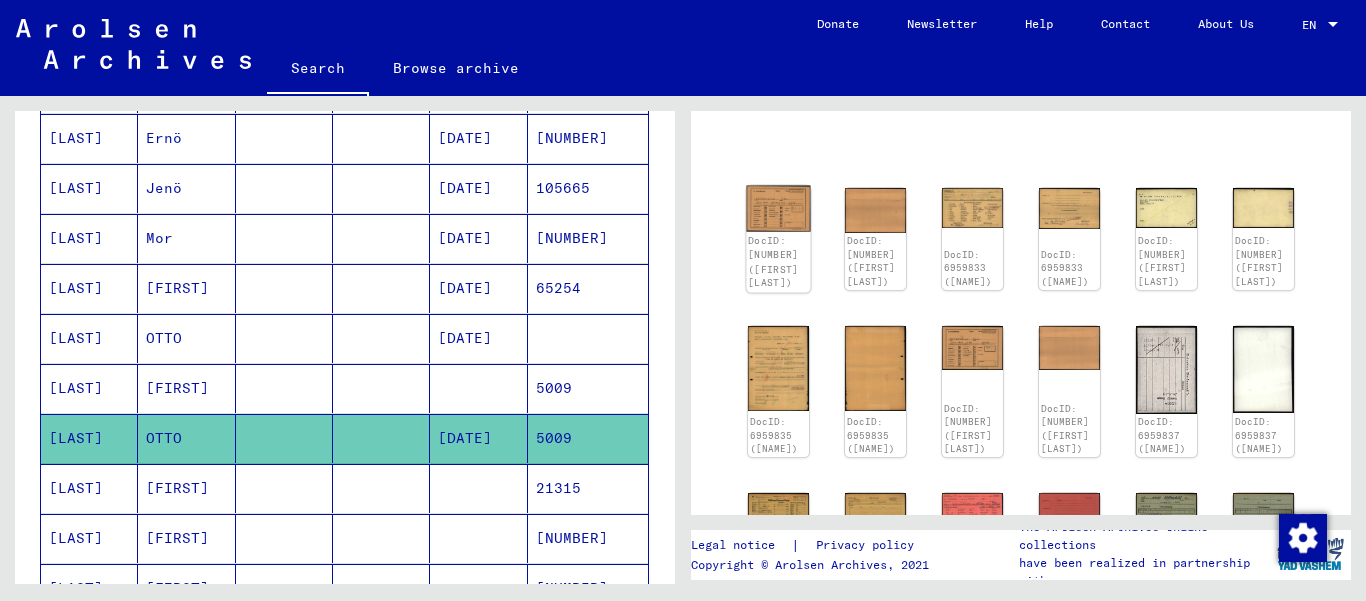 click 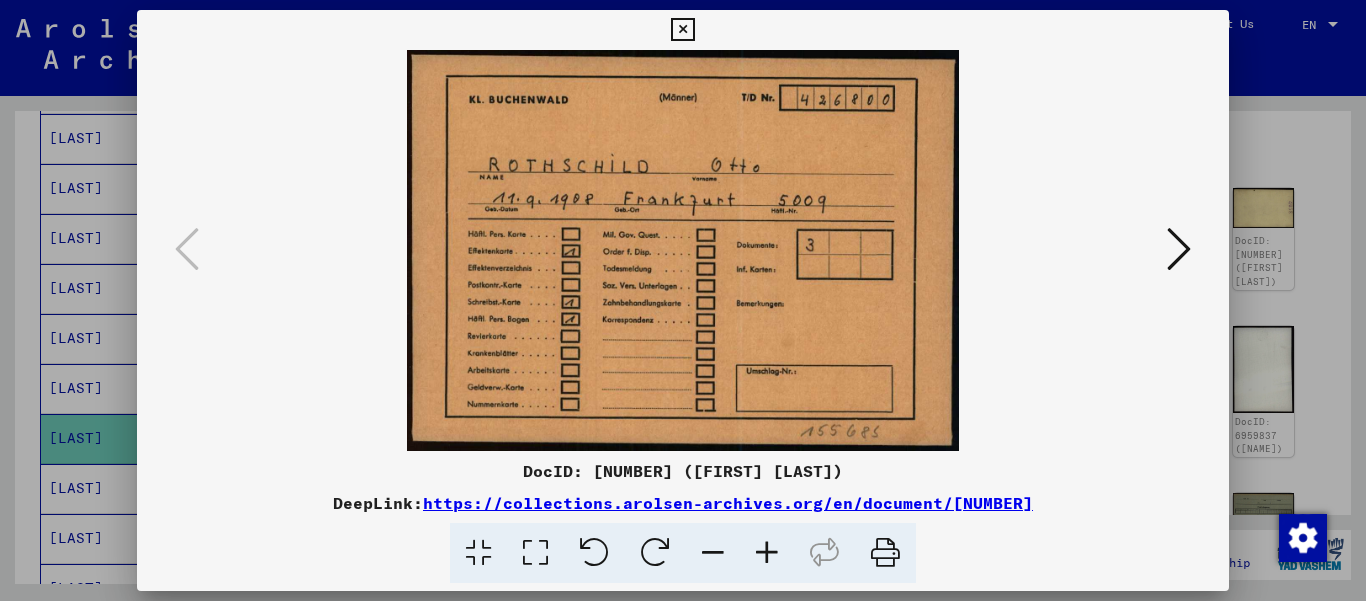 click at bounding box center [1179, 249] 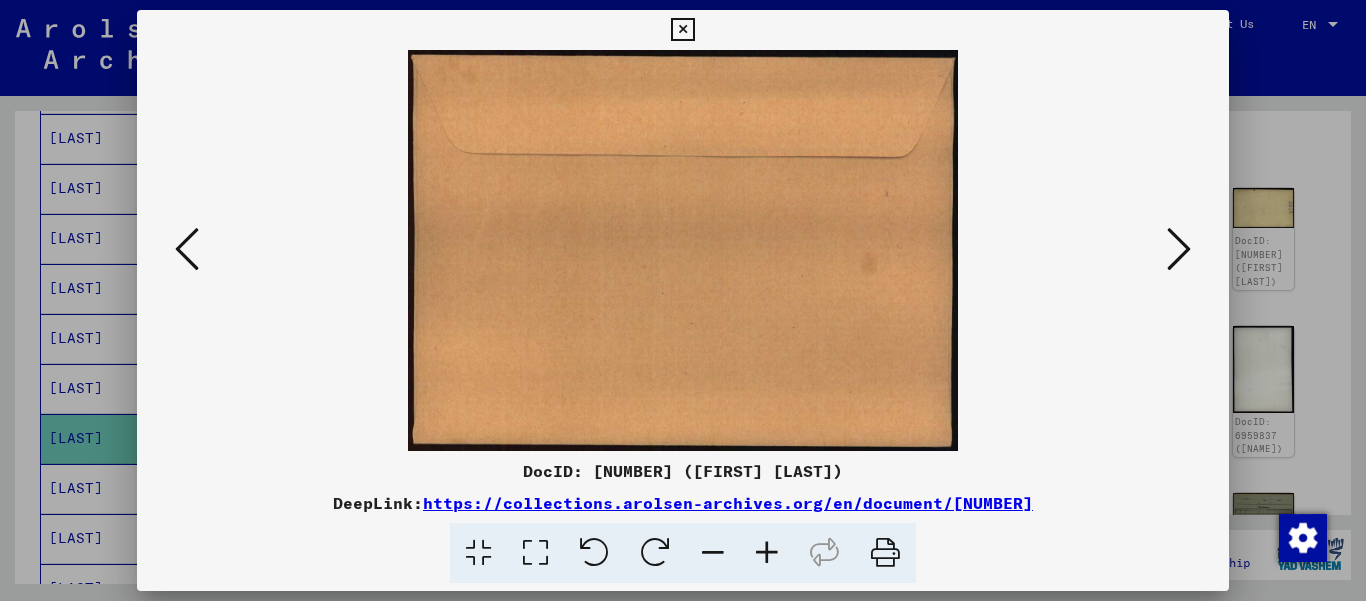 click at bounding box center (1179, 249) 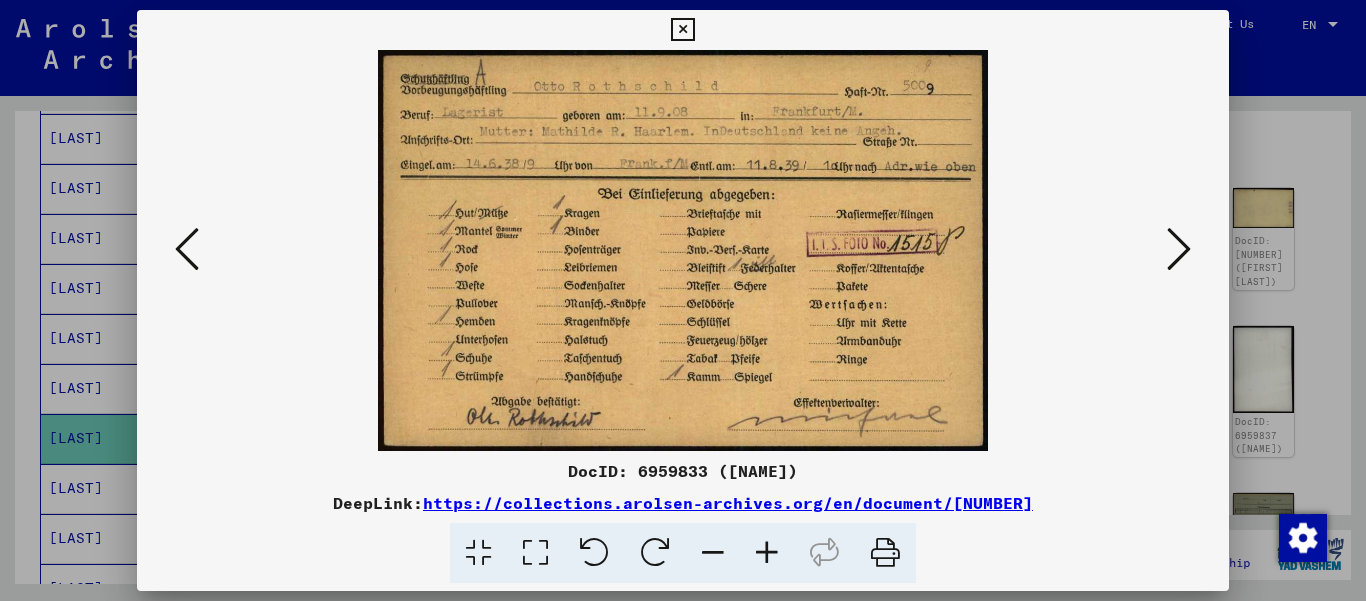 click at bounding box center [767, 553] 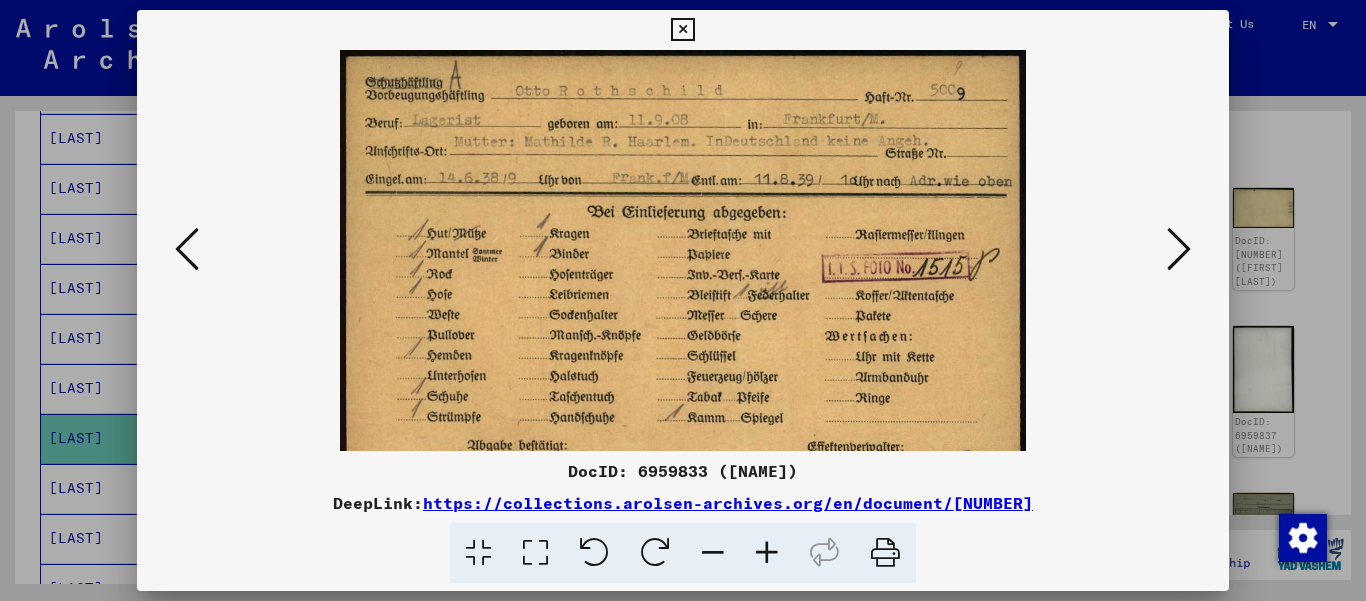 click at bounding box center [682, 30] 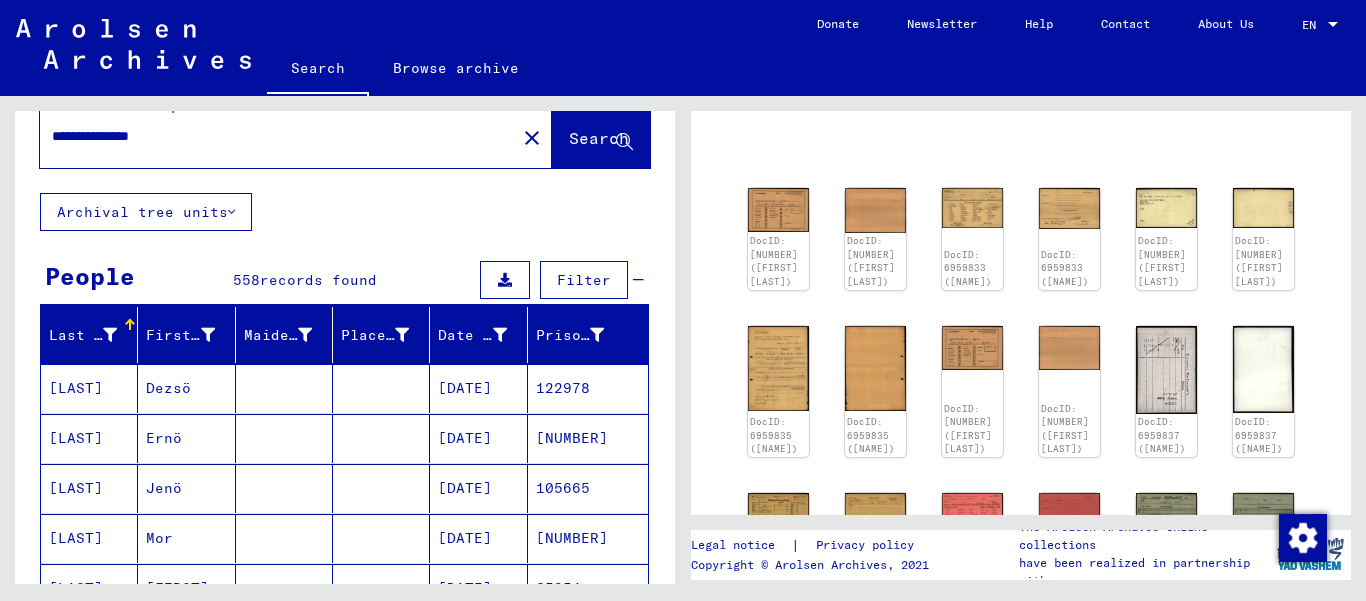 scroll, scrollTop: 21, scrollLeft: 0, axis: vertical 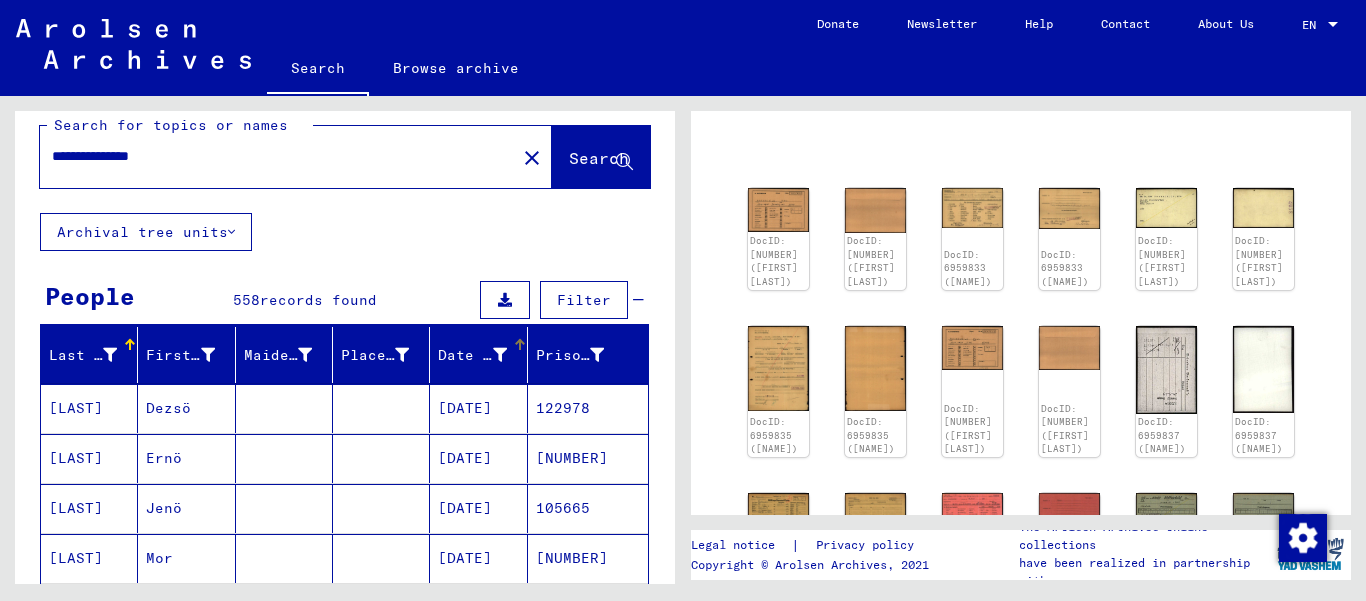 click on "Date of Birth" at bounding box center [472, 355] 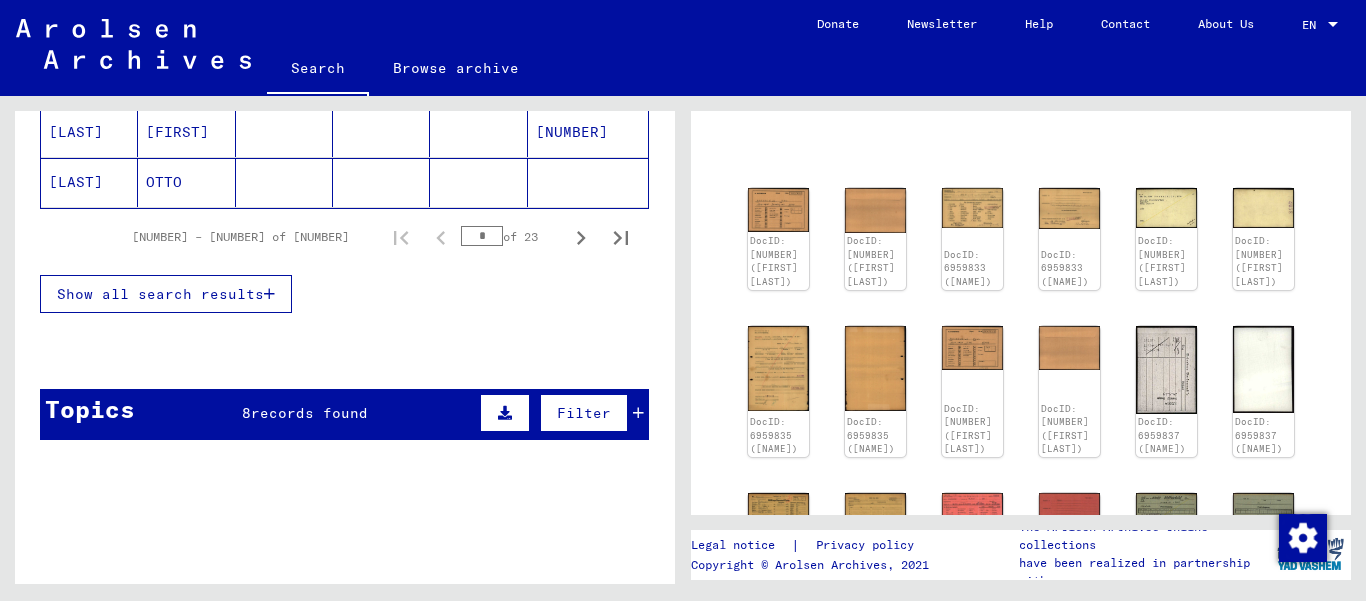 scroll, scrollTop: 464, scrollLeft: 0, axis: vertical 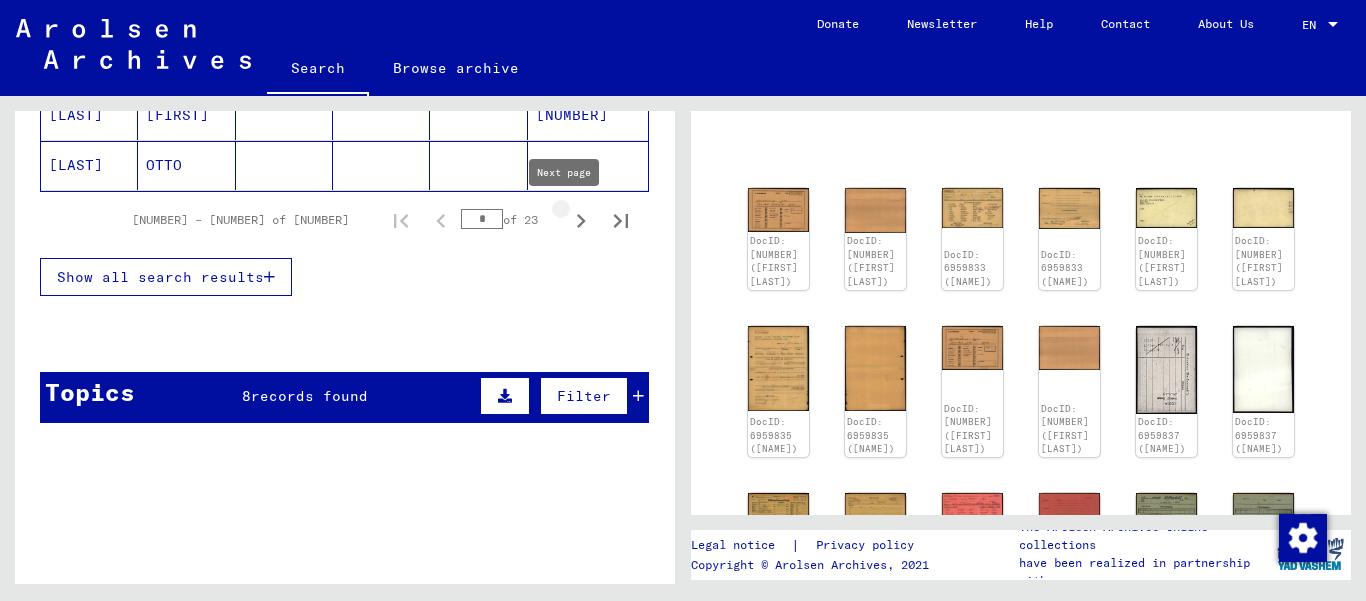 click 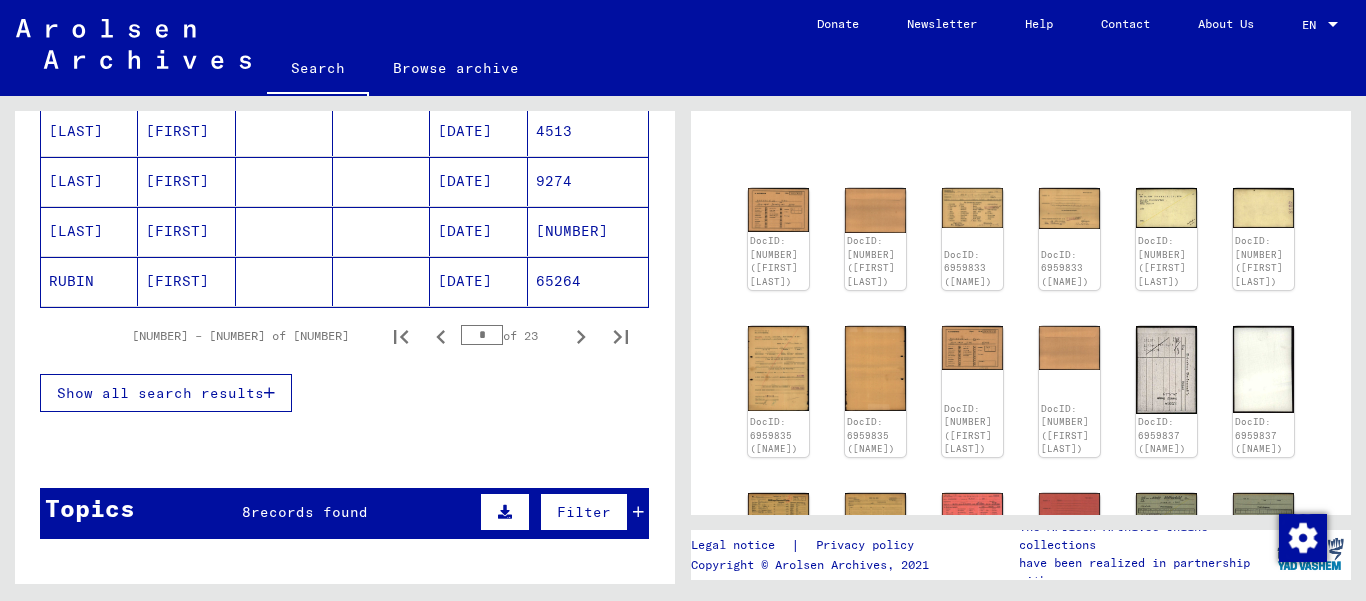 scroll, scrollTop: 1388, scrollLeft: 0, axis: vertical 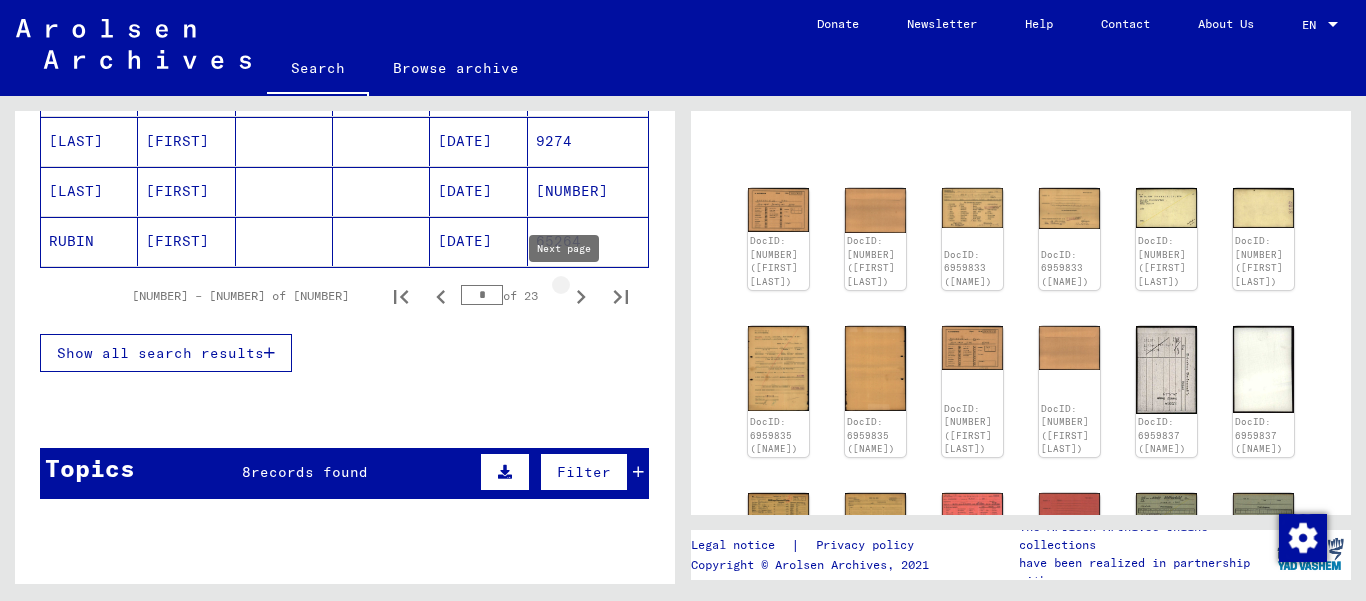 click 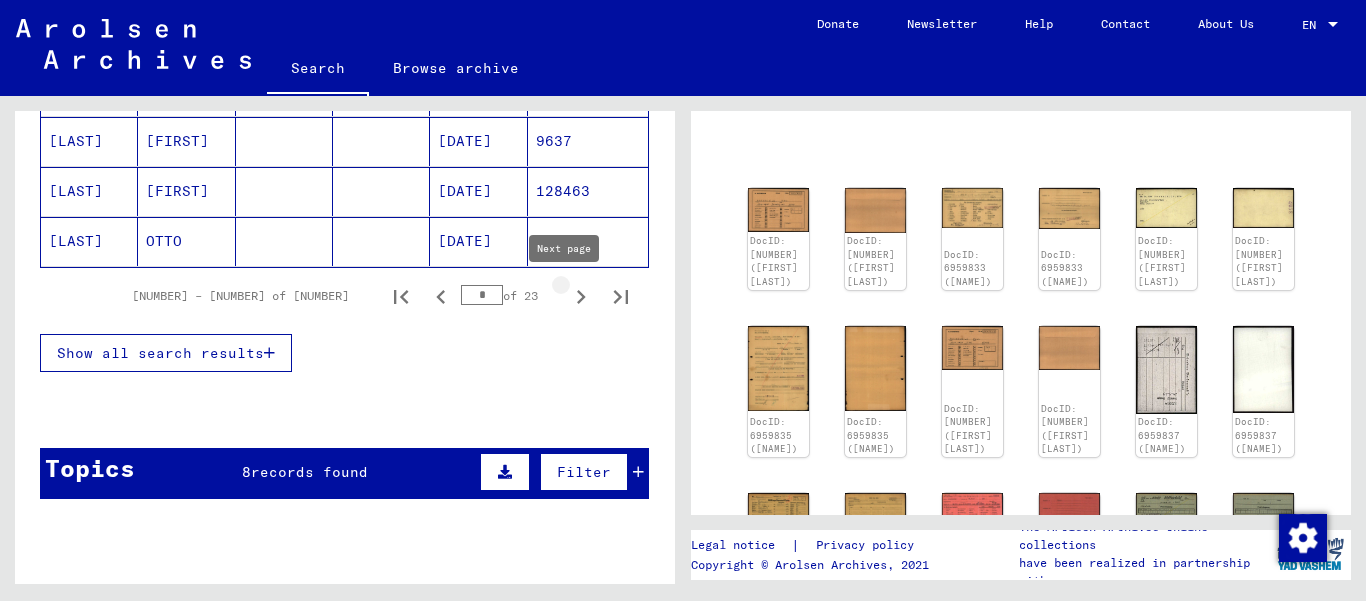 click 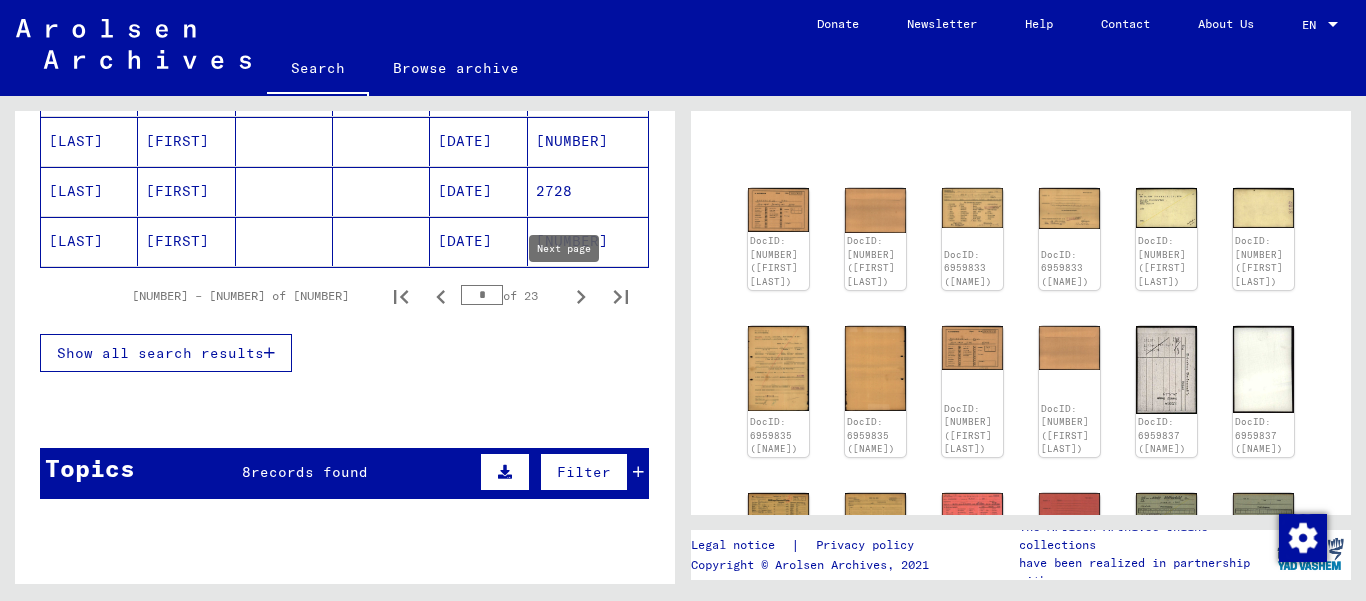 click 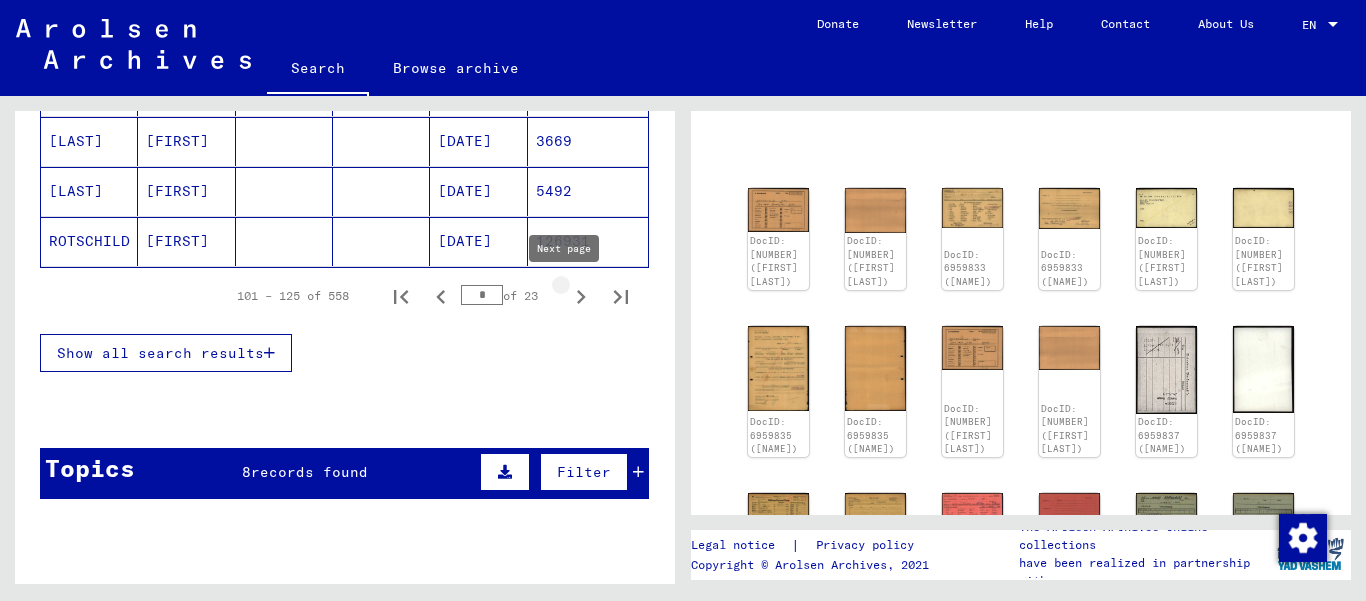 click 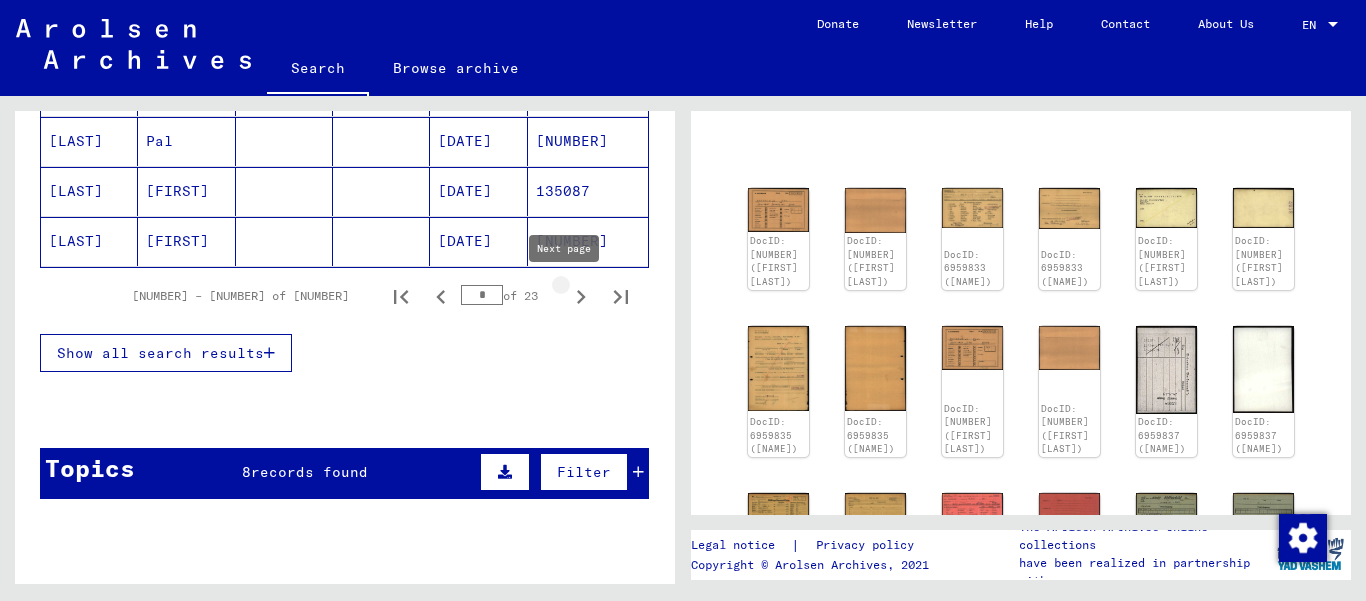 click 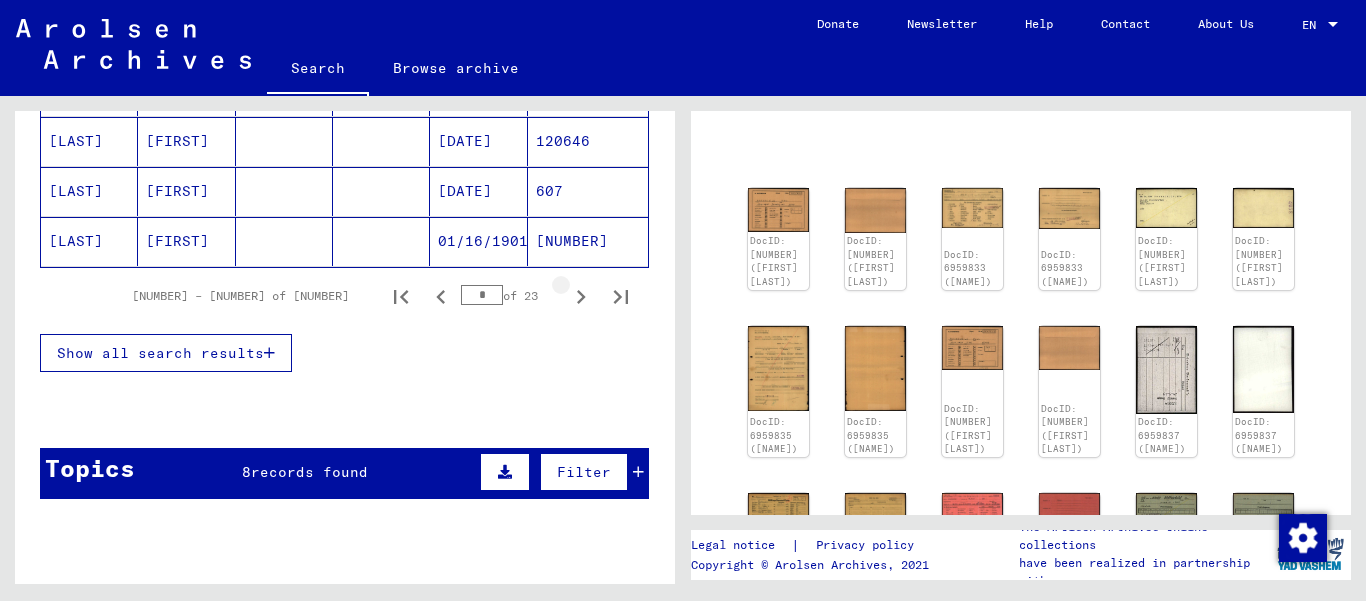 click 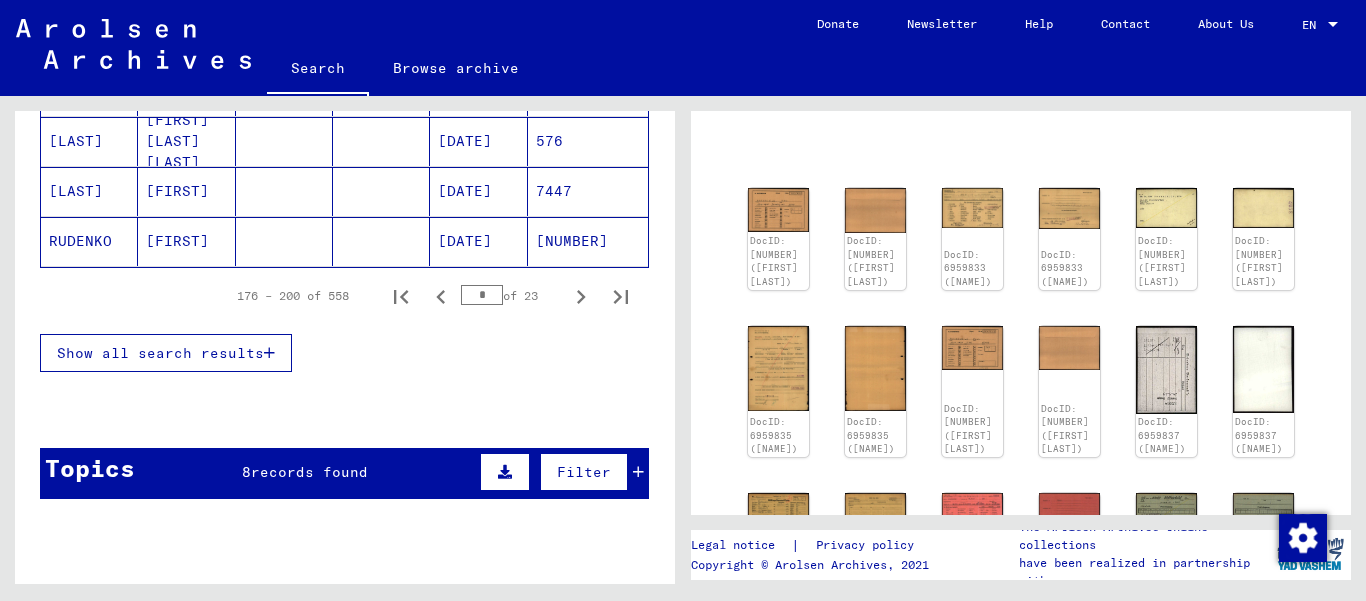 click 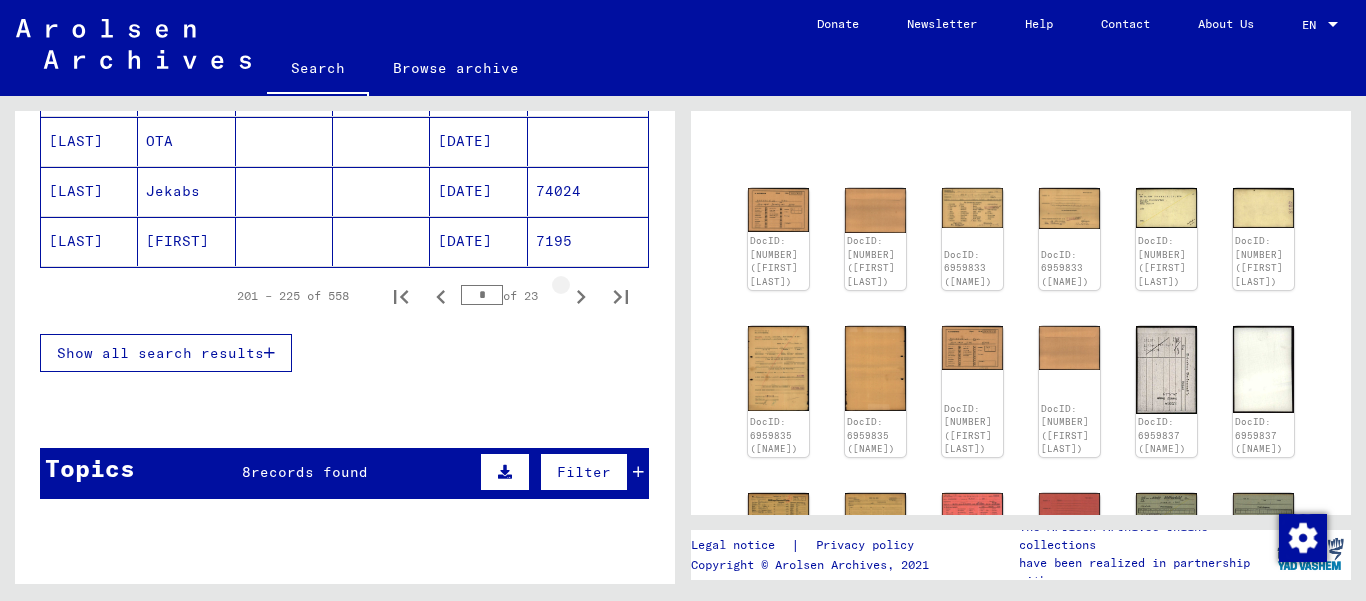 click 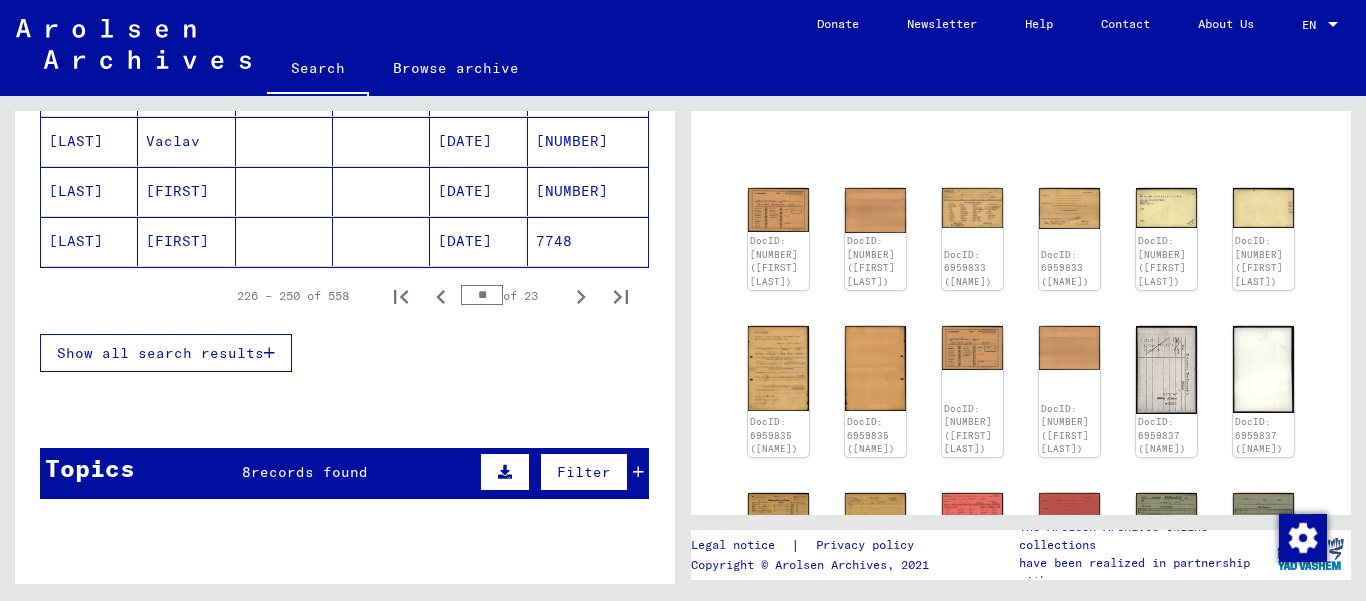 click 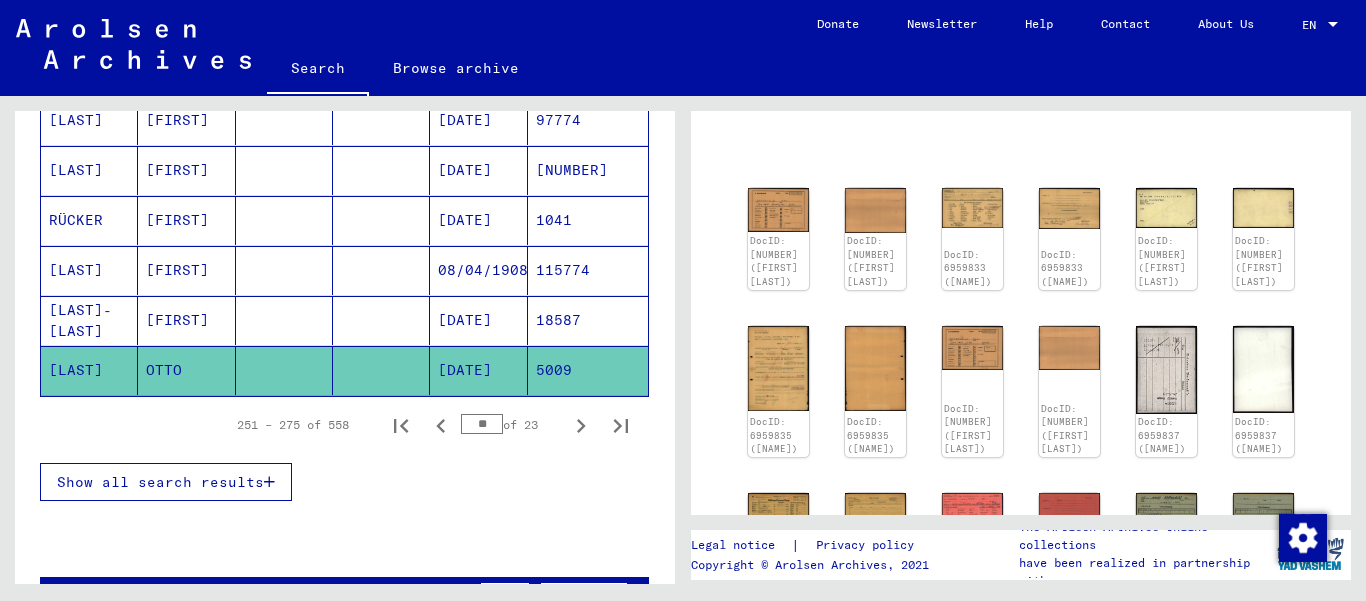 scroll, scrollTop: 1274, scrollLeft: 0, axis: vertical 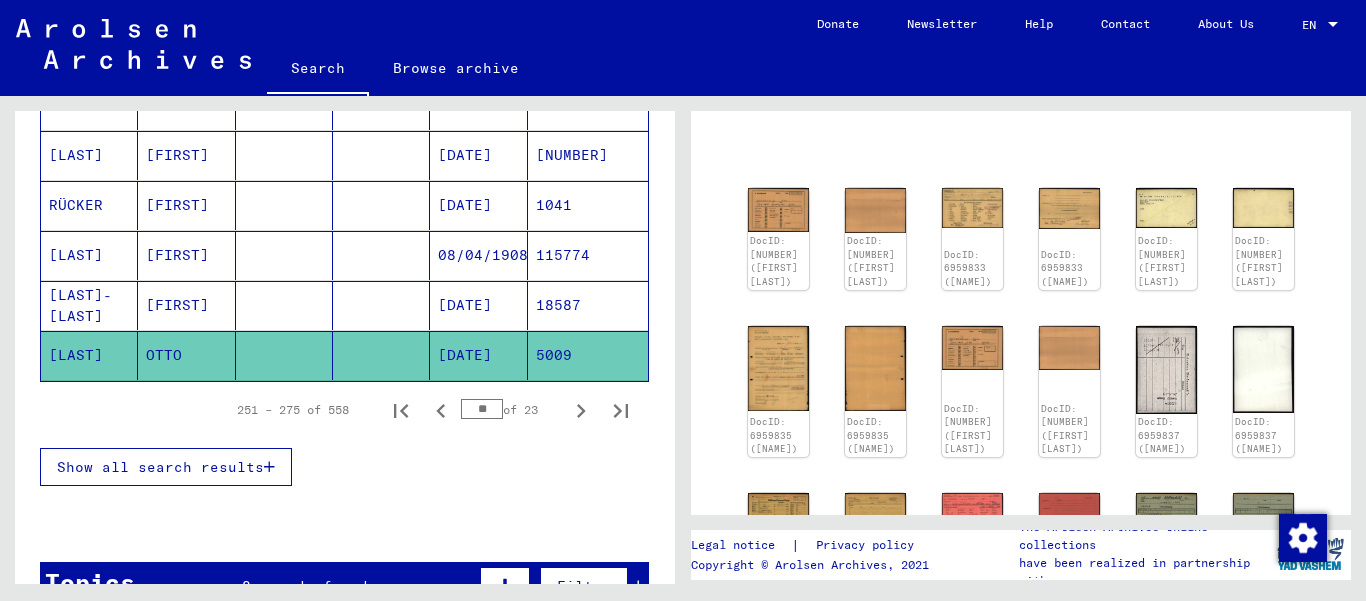 click 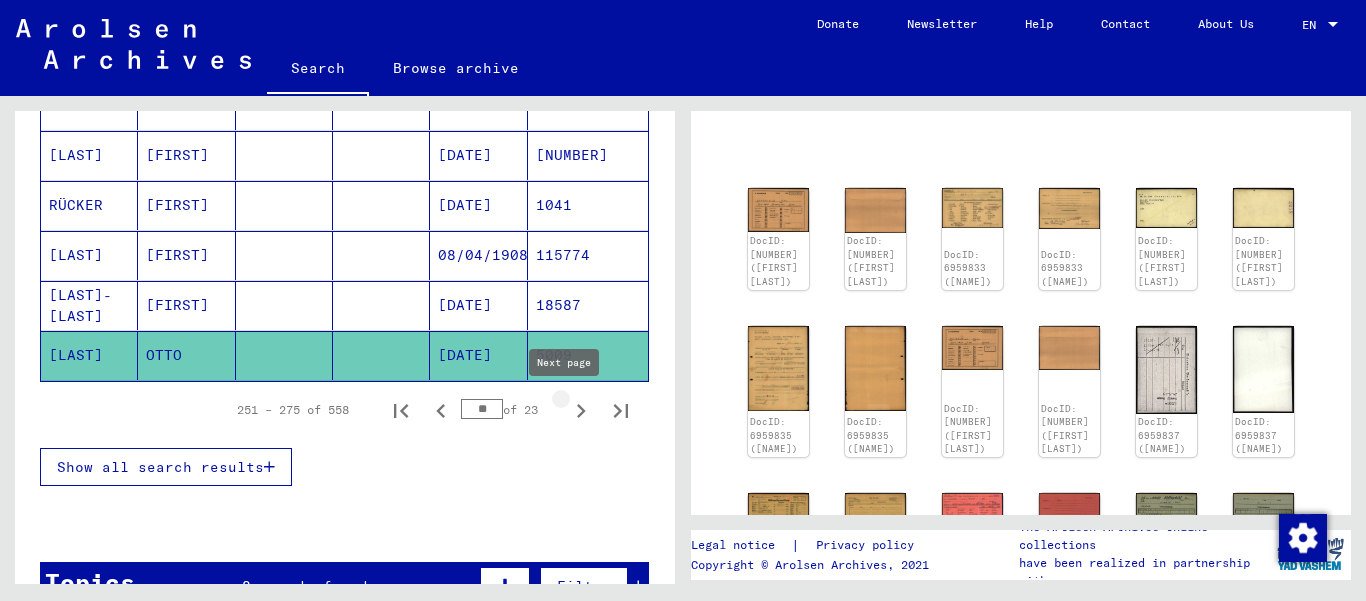 click 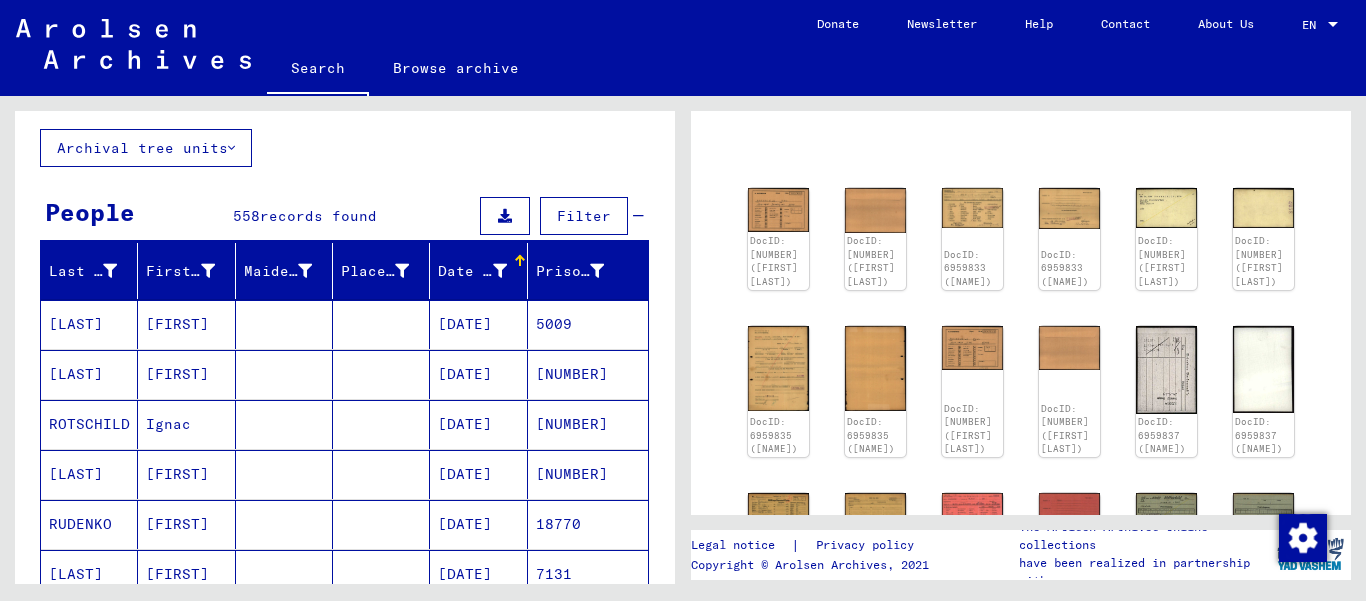 scroll, scrollTop: 85, scrollLeft: 0, axis: vertical 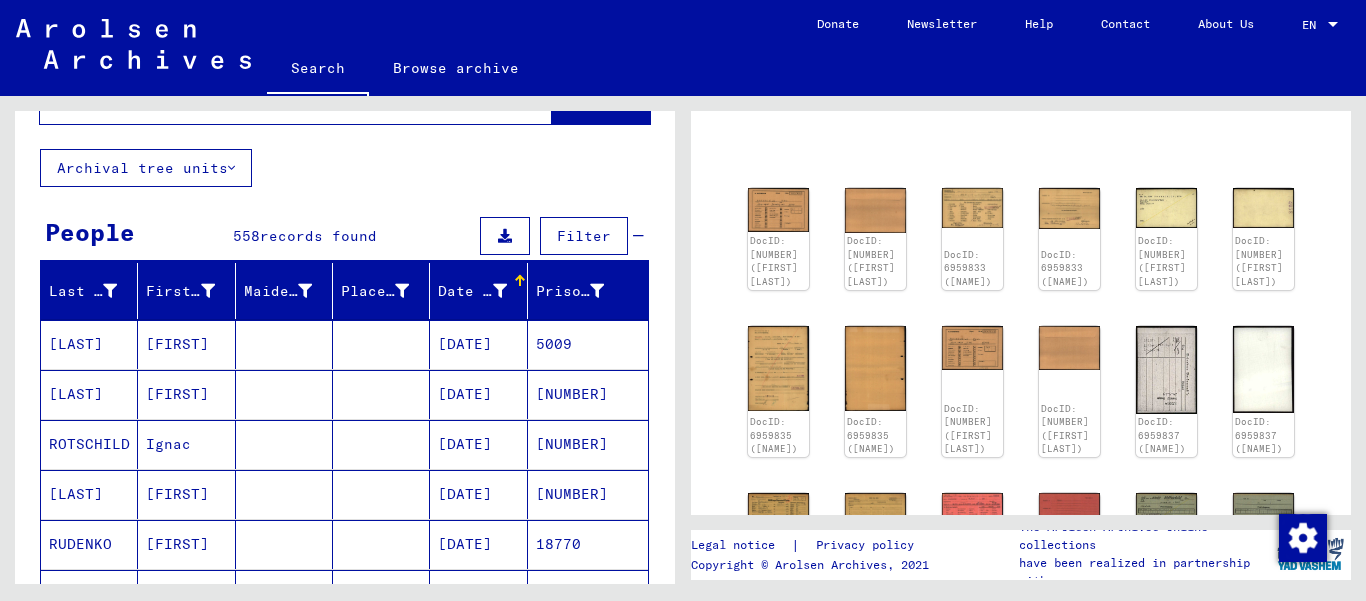 click at bounding box center [284, 394] 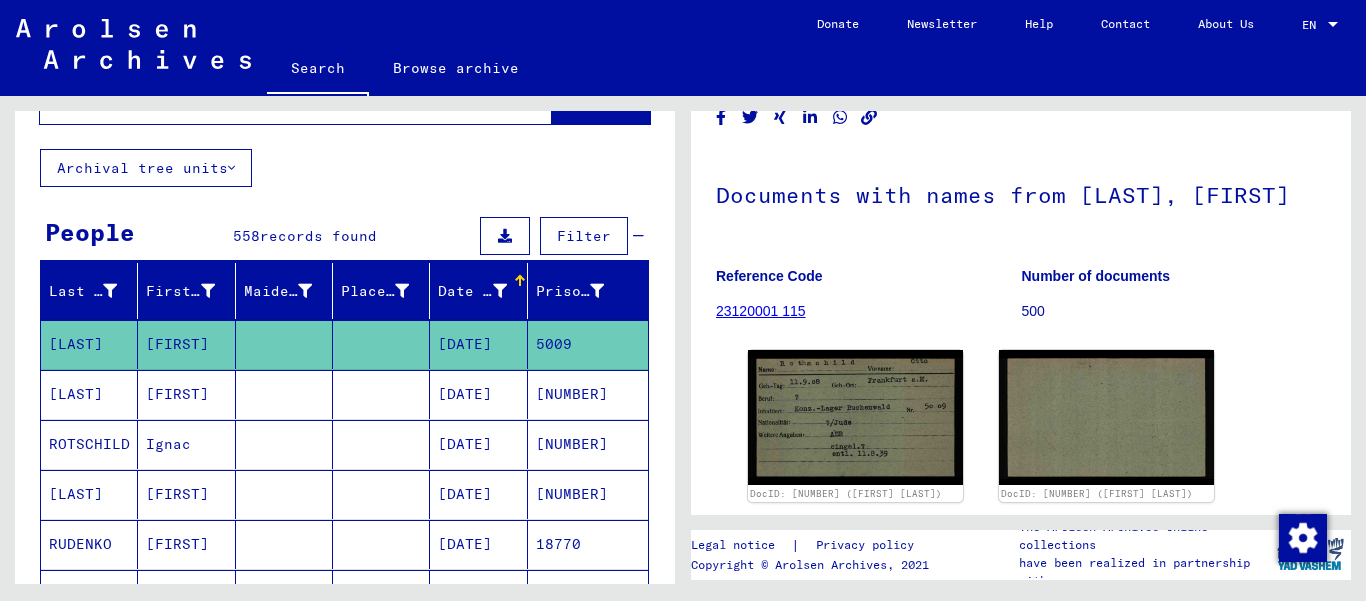 scroll, scrollTop: 327, scrollLeft: 0, axis: vertical 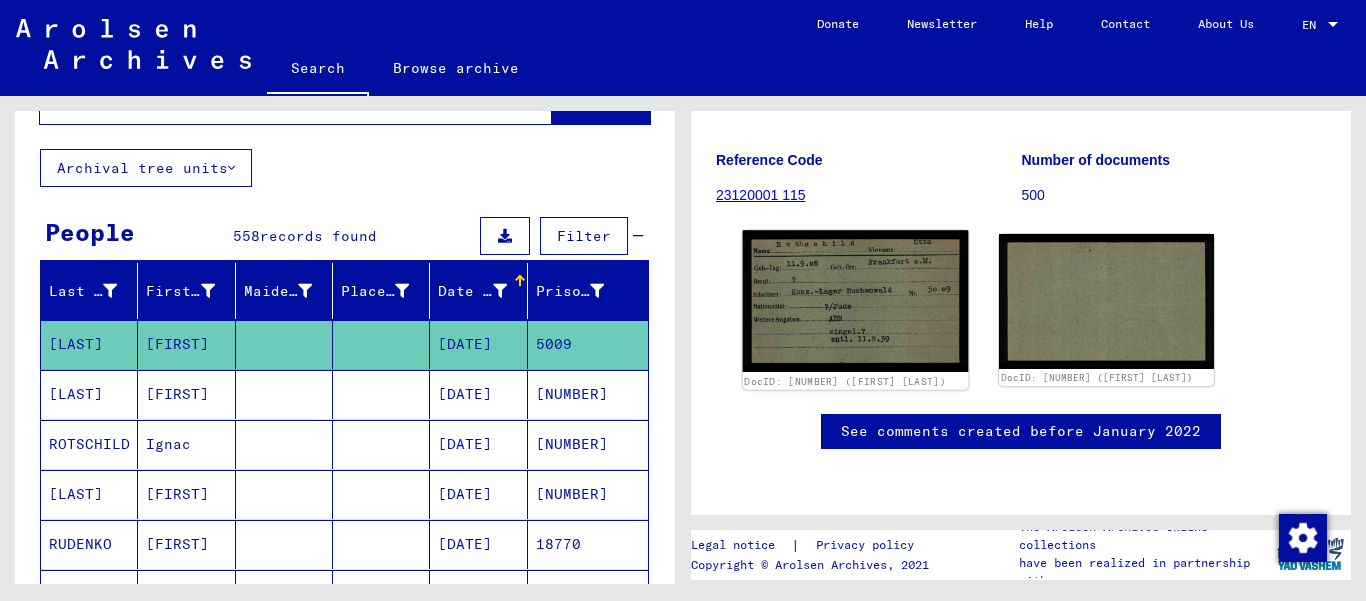 click 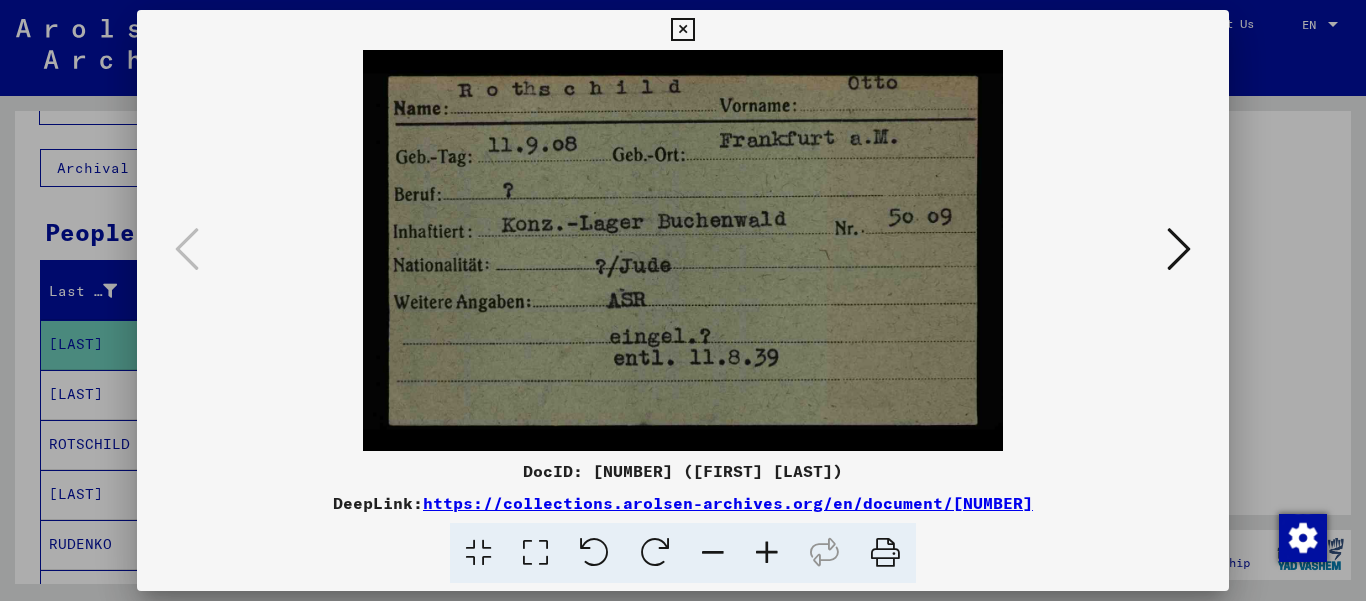 click at bounding box center (682, 30) 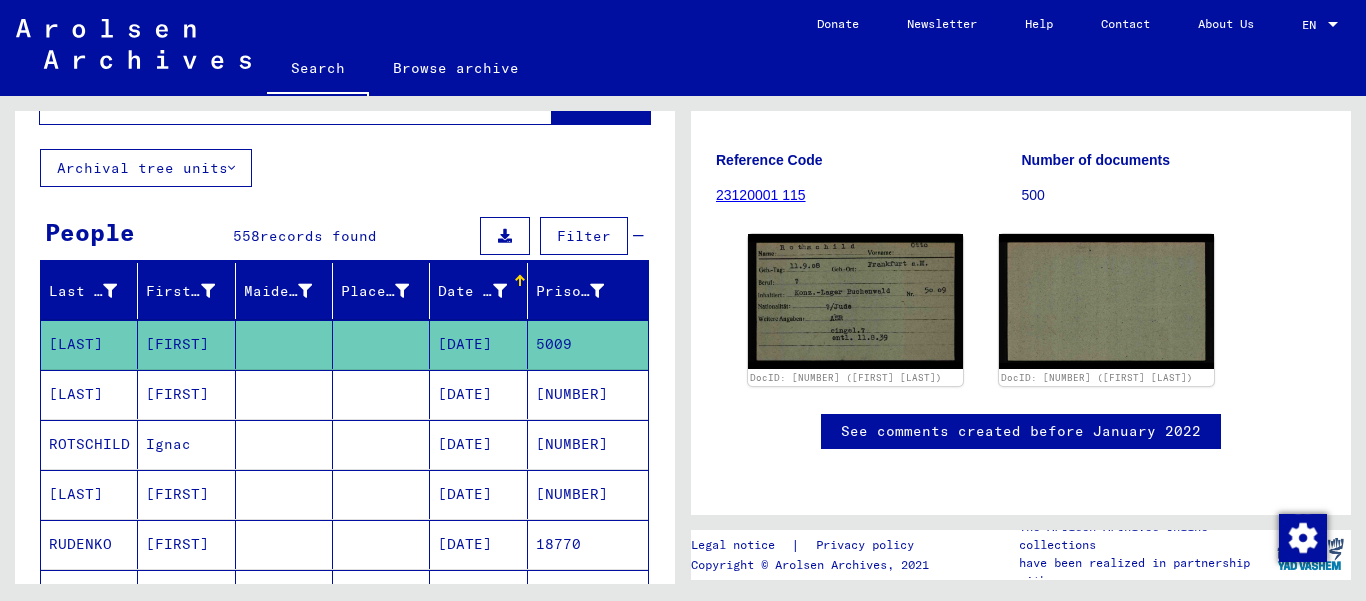 click at bounding box center [284, 444] 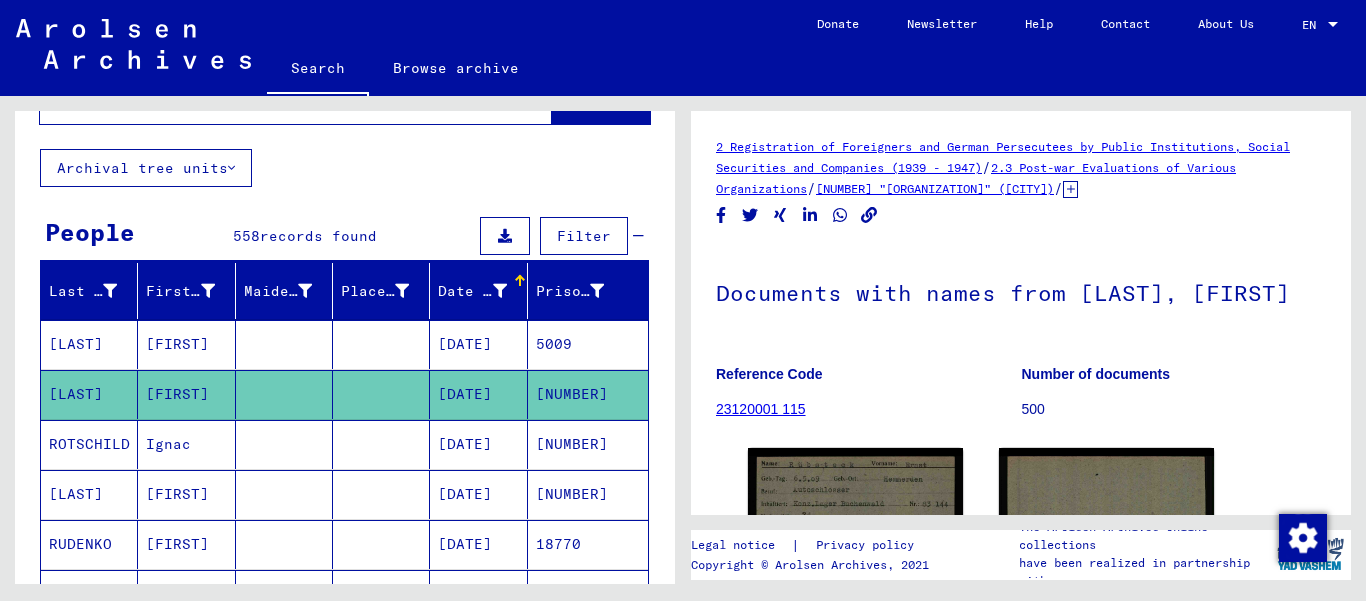 click at bounding box center [284, 394] 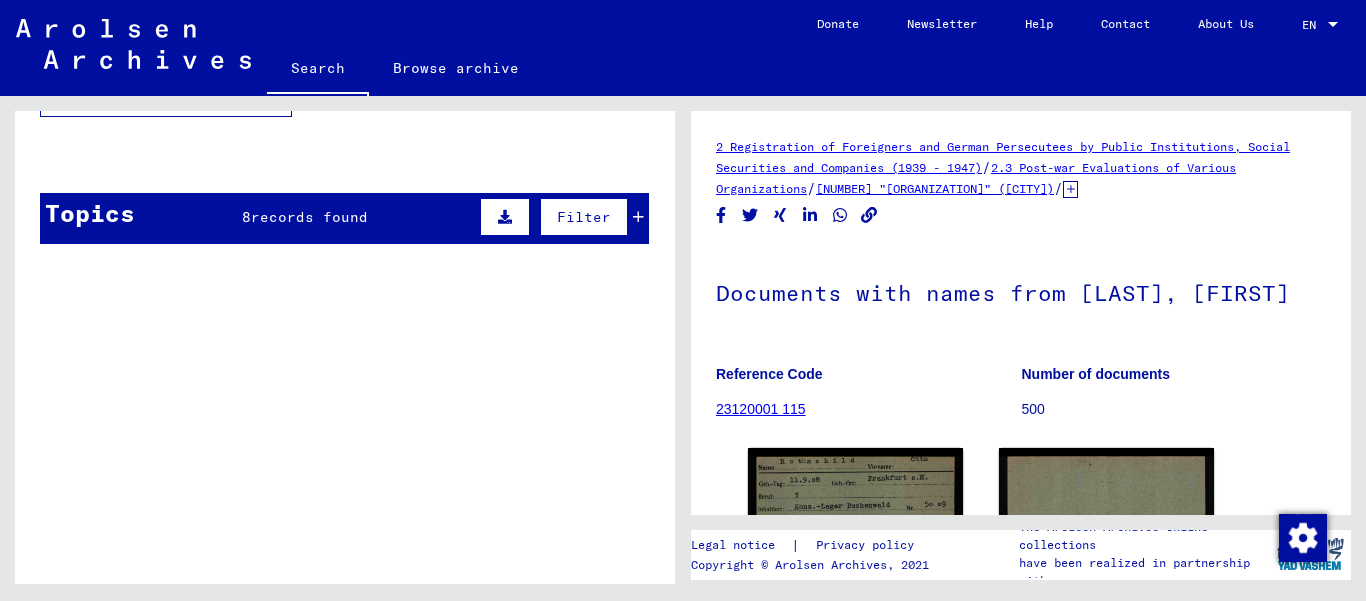 scroll, scrollTop: 1279, scrollLeft: 0, axis: vertical 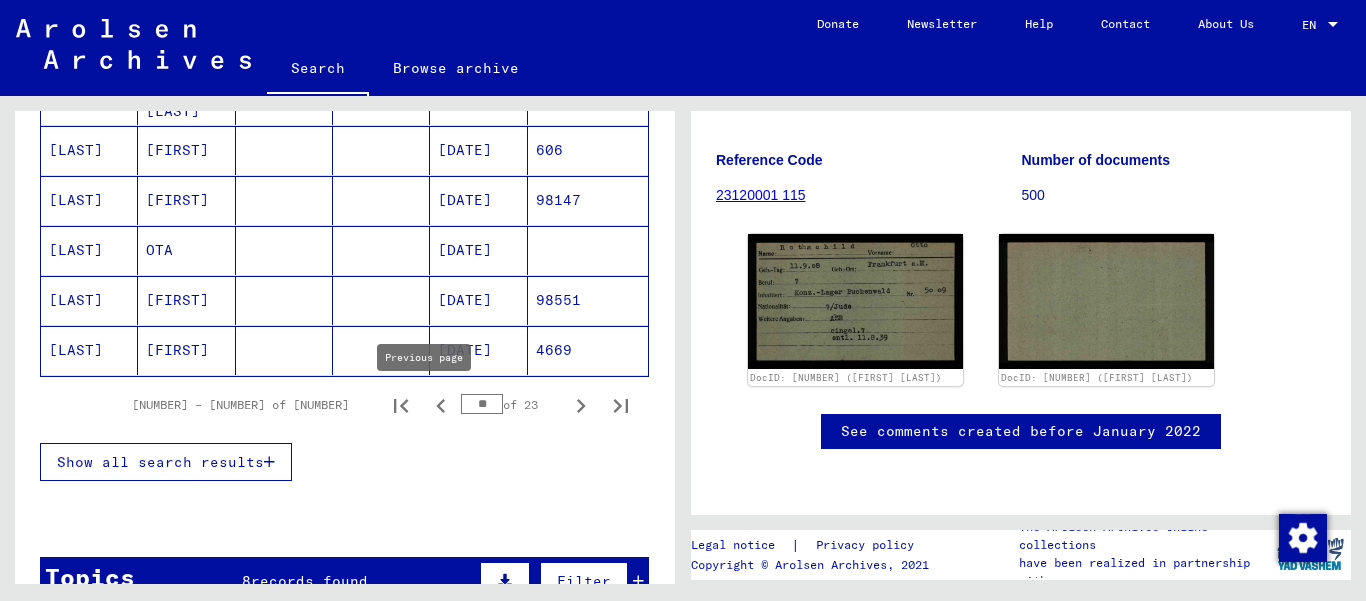 click 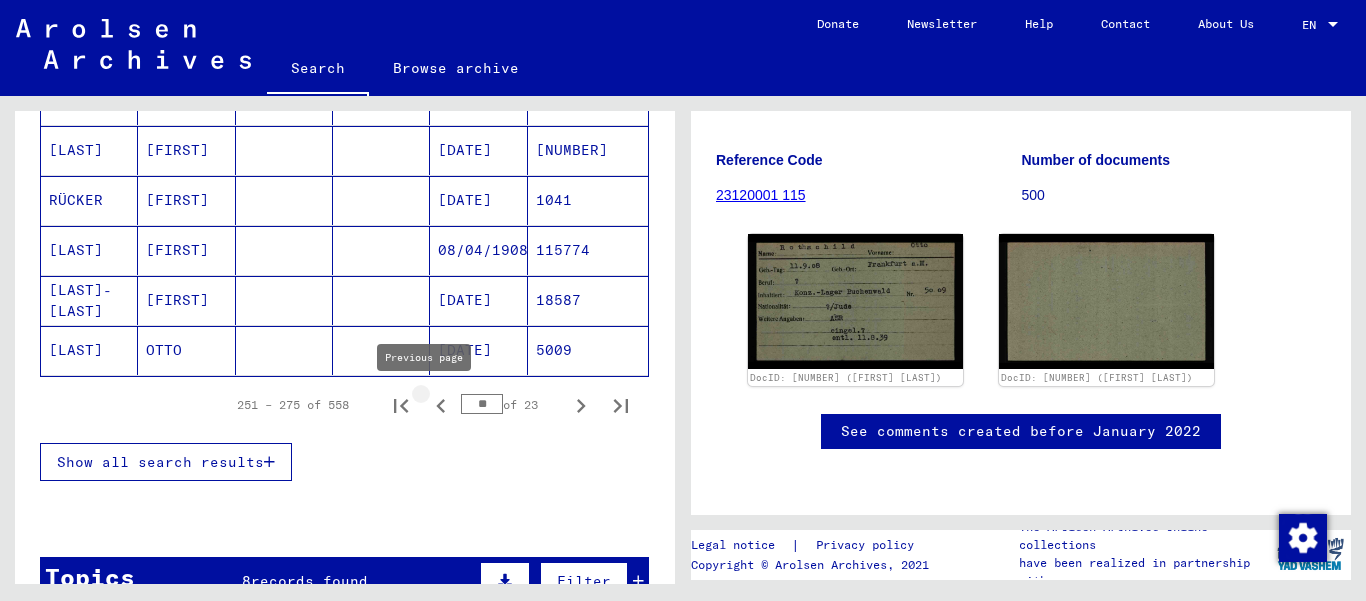 type on "**" 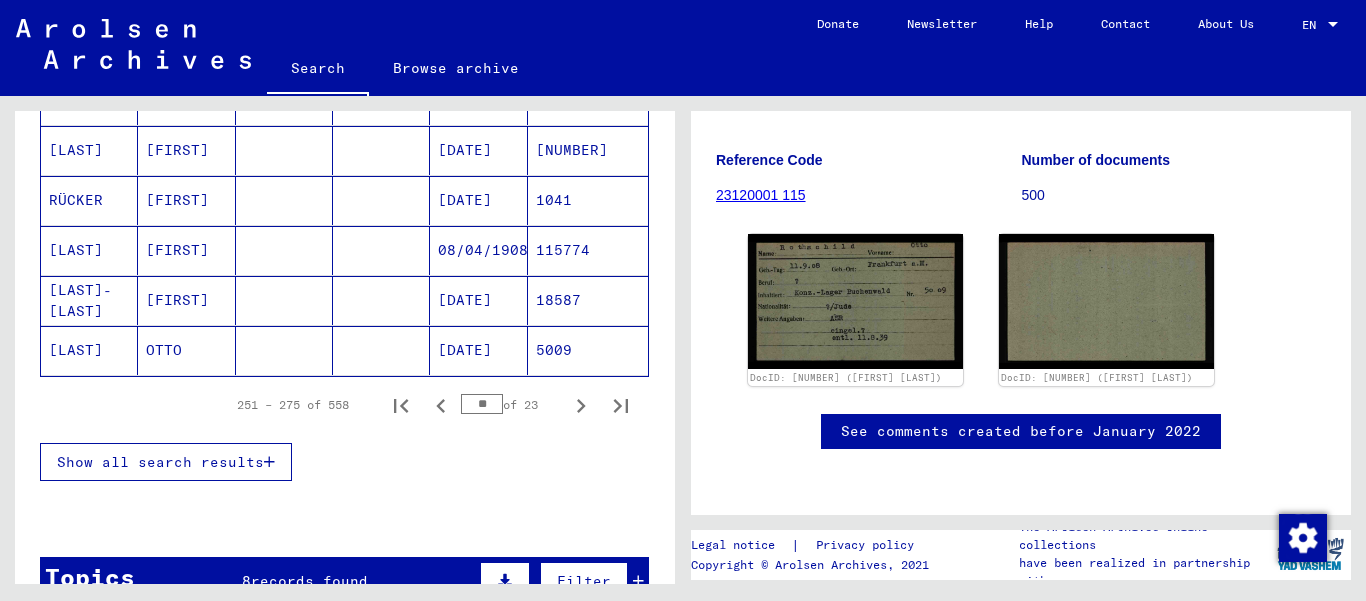 click 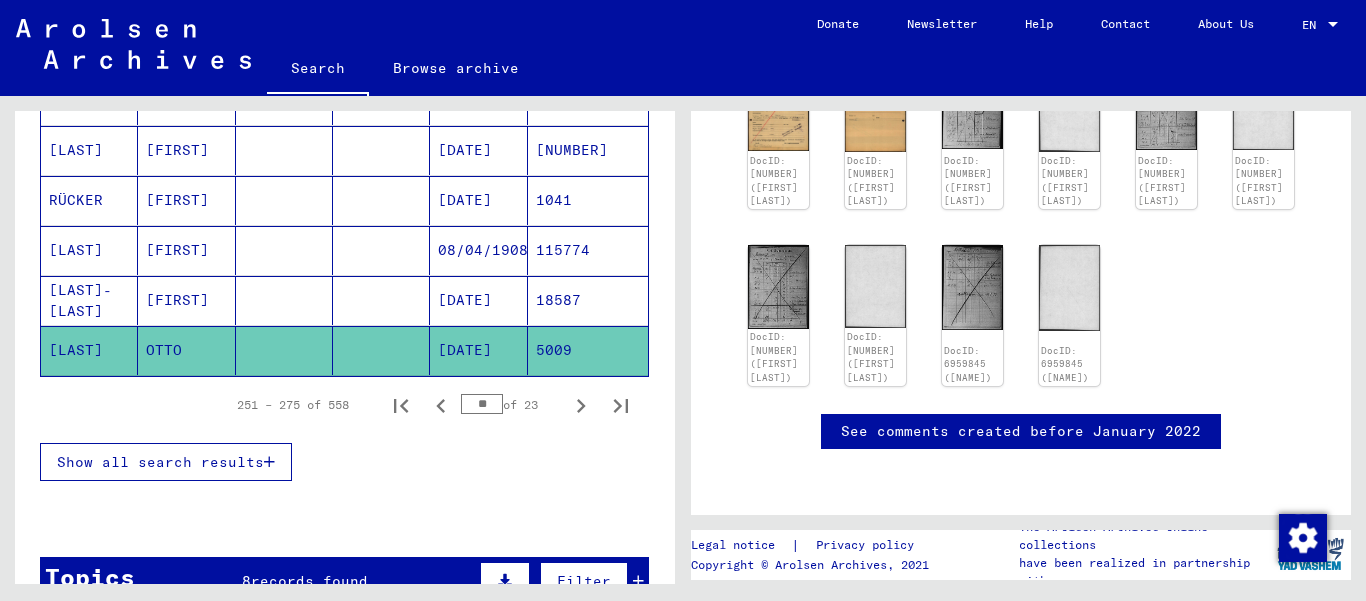 scroll, scrollTop: 0, scrollLeft: 0, axis: both 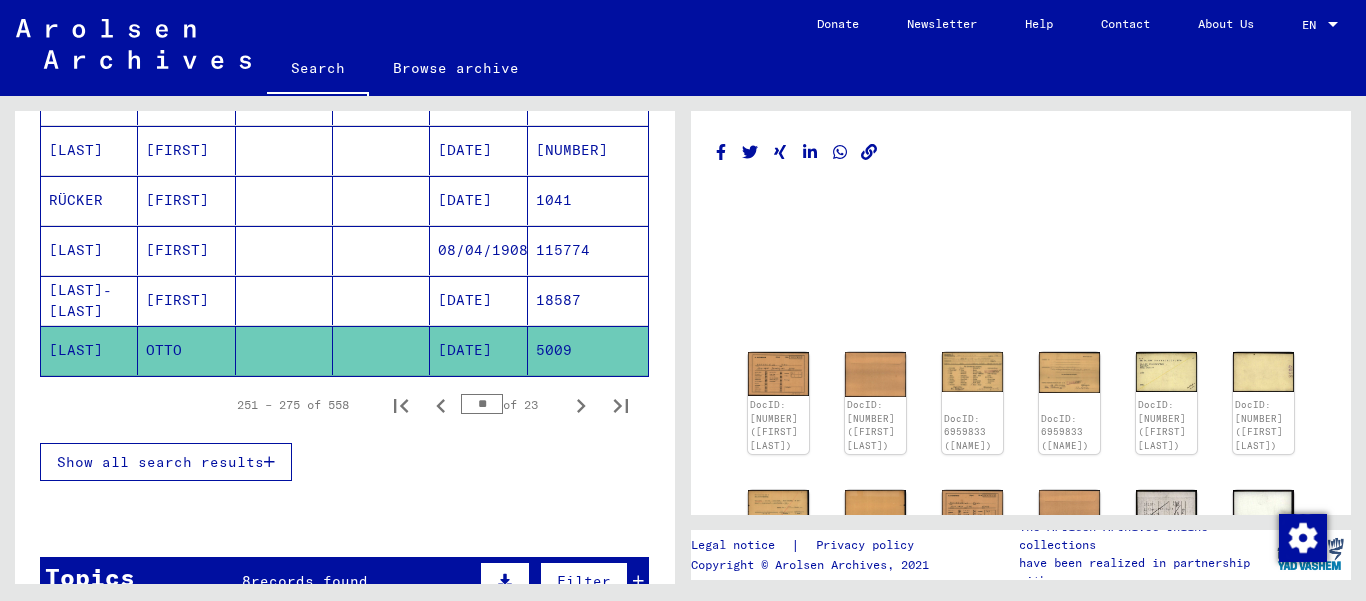 click at bounding box center [381, 350] 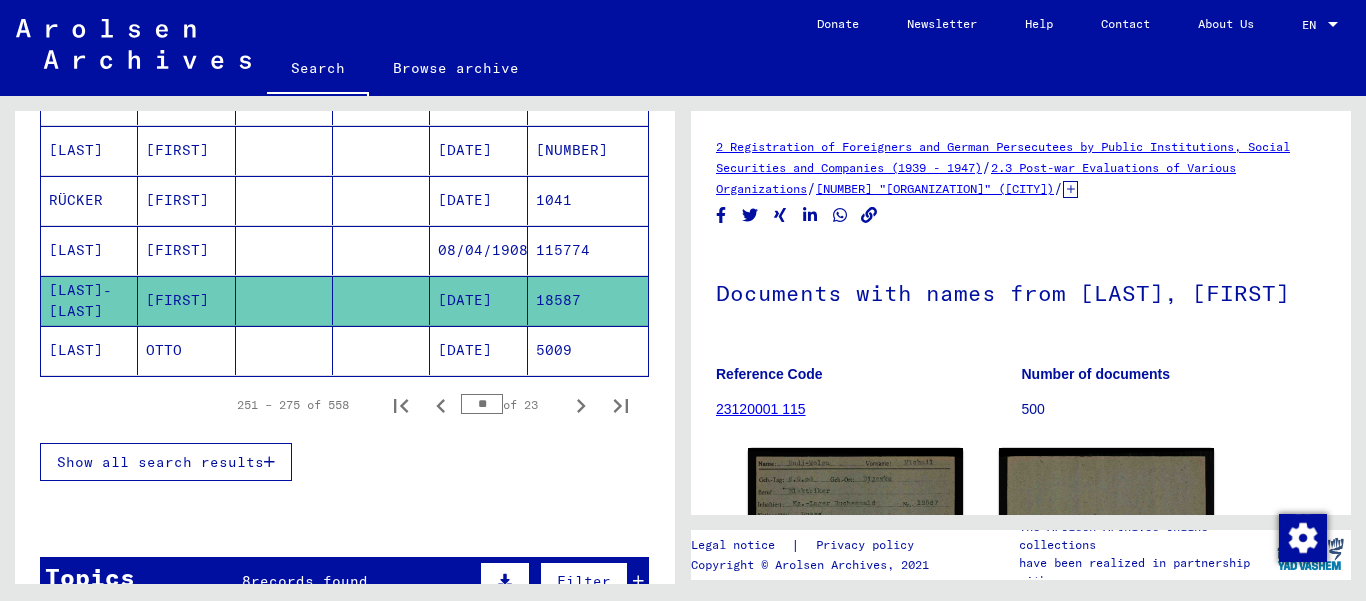 click 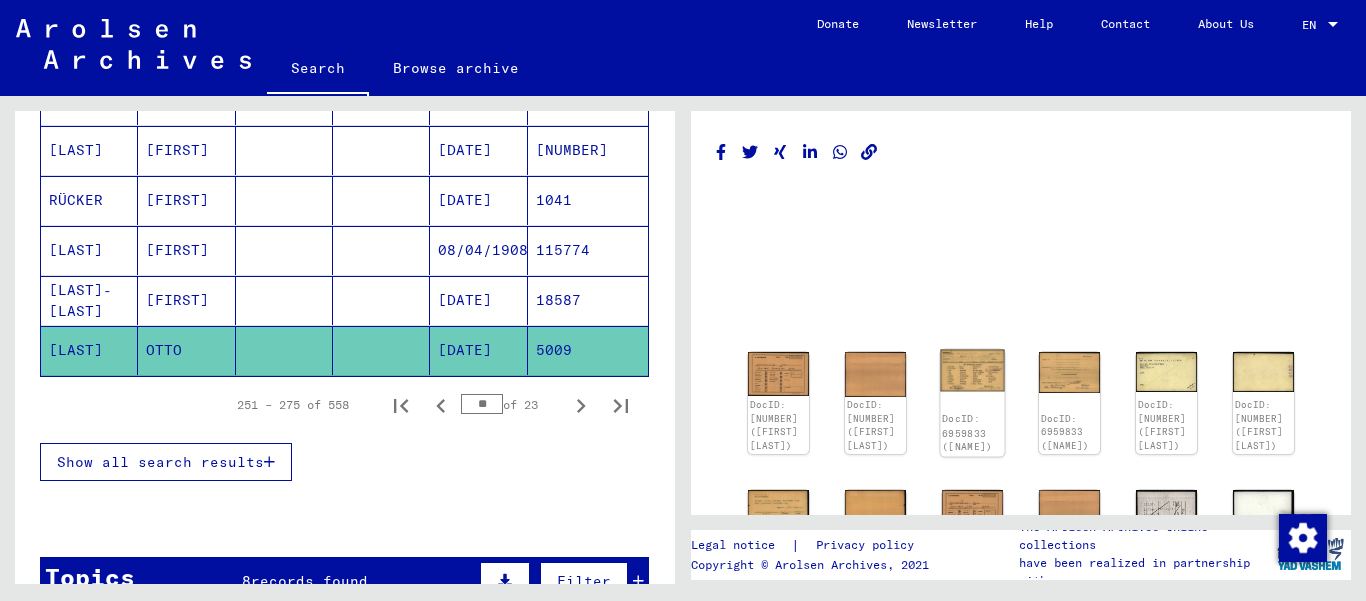 click 